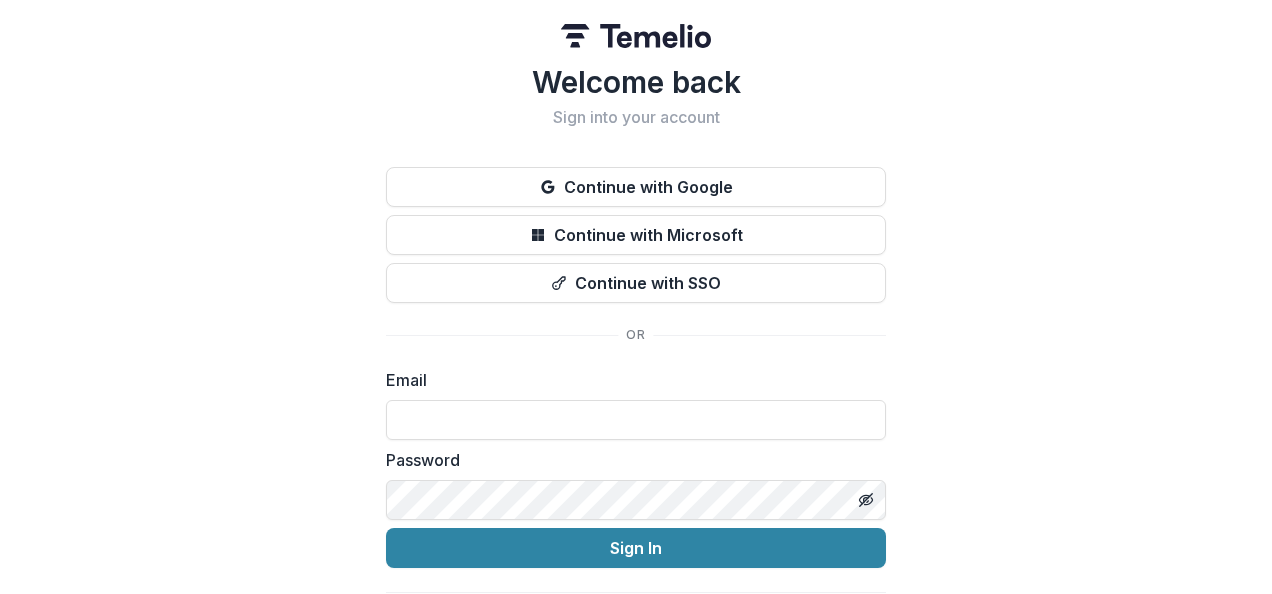 scroll, scrollTop: 0, scrollLeft: 0, axis: both 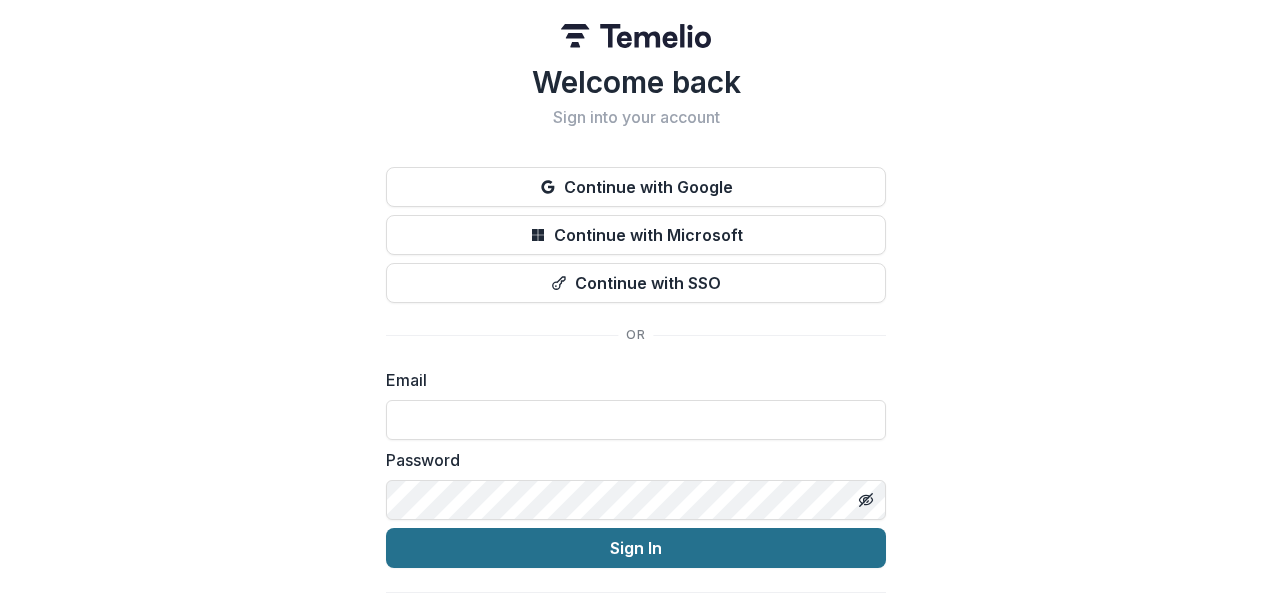 type on "**********" 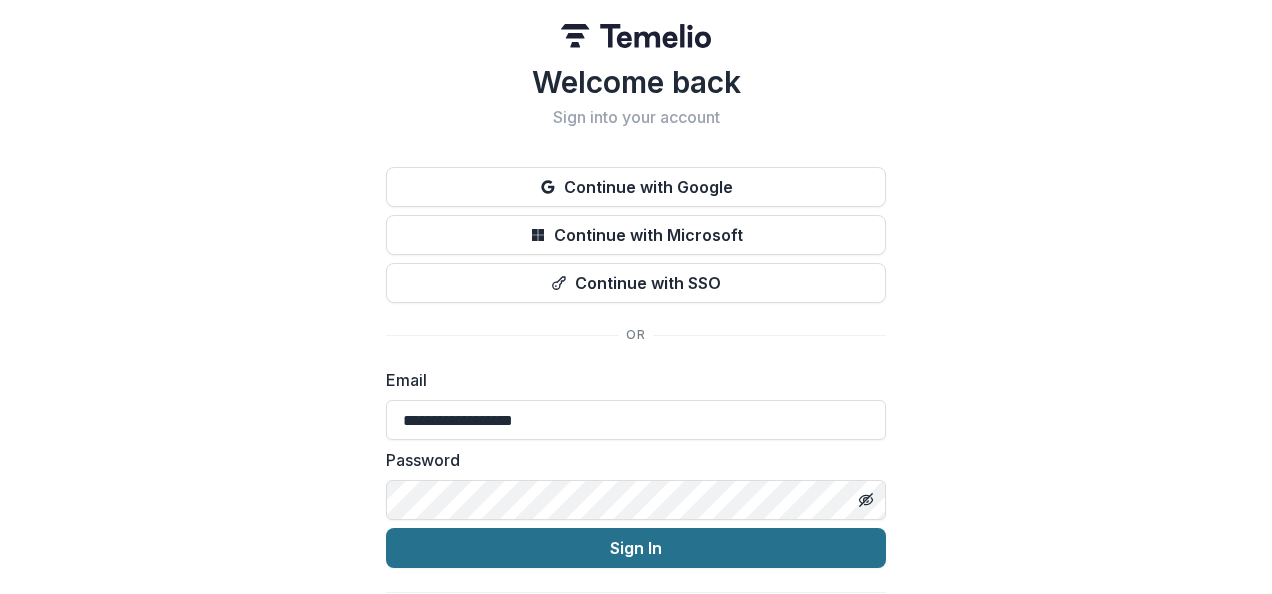 click on "Sign In" at bounding box center (636, 548) 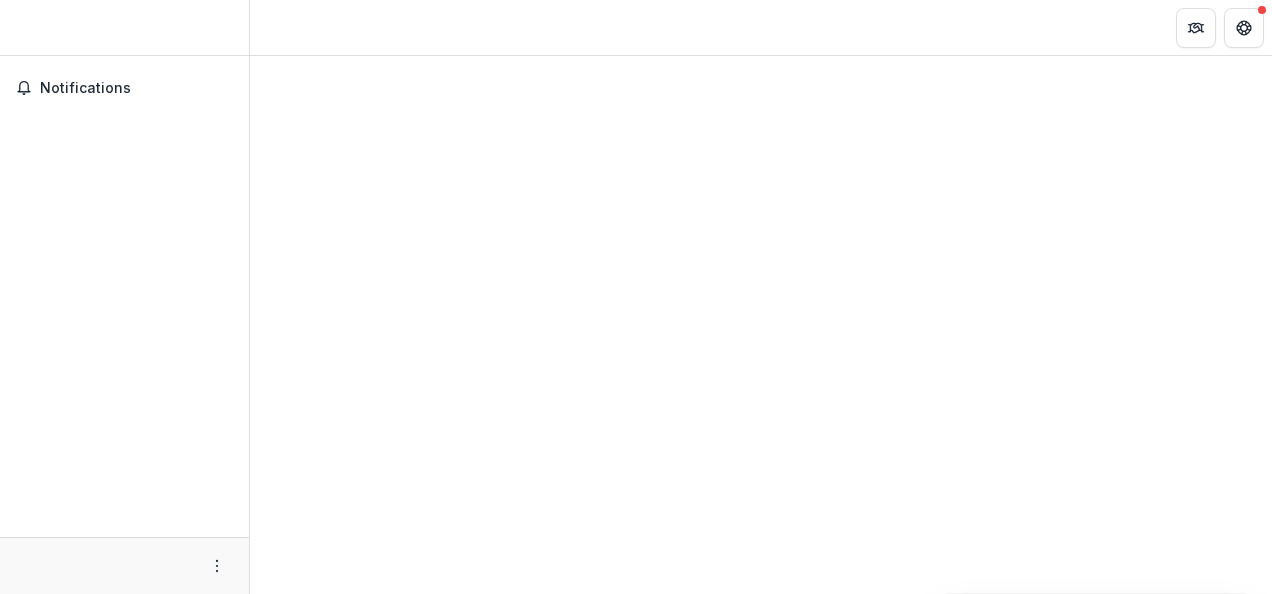 scroll, scrollTop: 0, scrollLeft: 0, axis: both 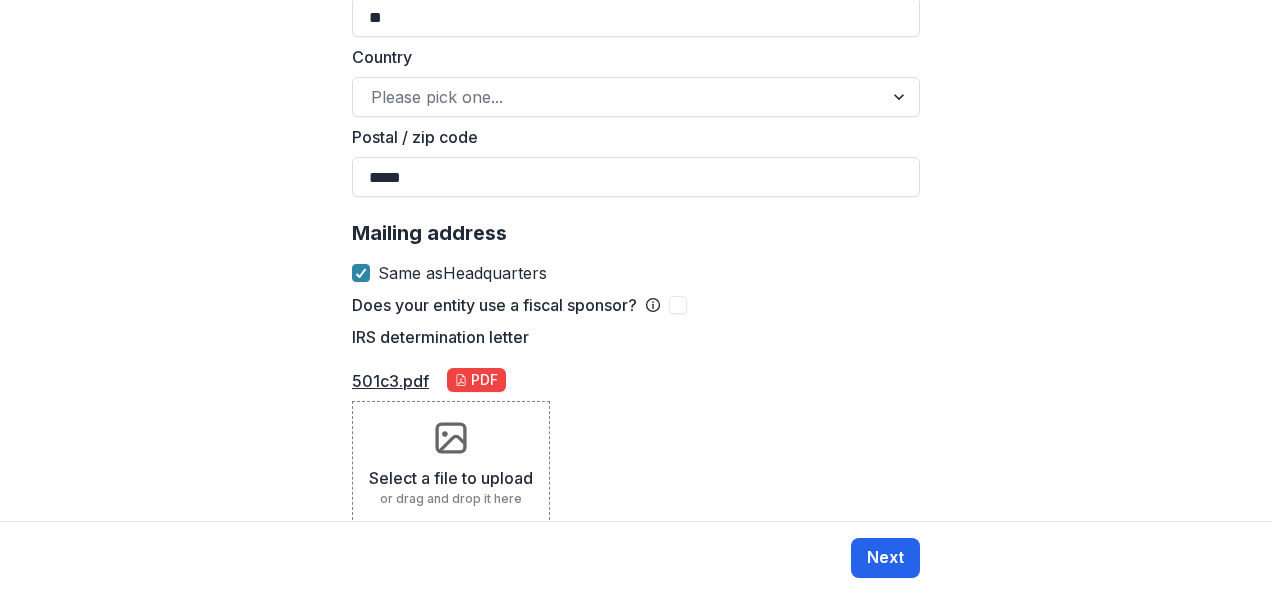 click on "Next" at bounding box center [885, 558] 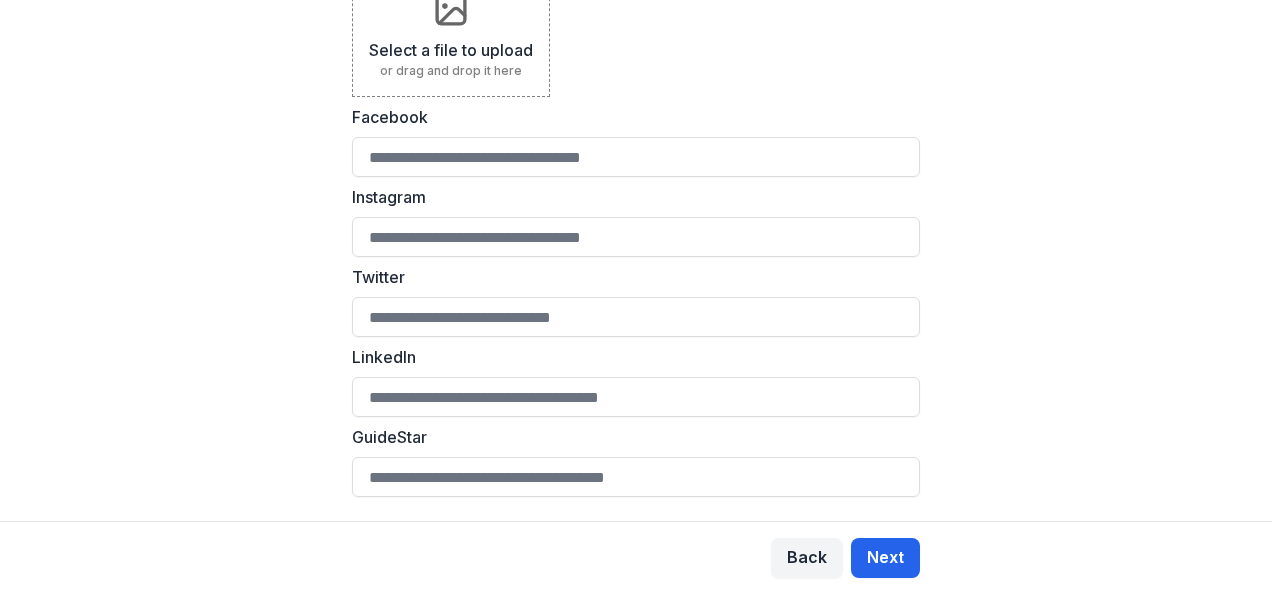 scroll, scrollTop: 0, scrollLeft: 0, axis: both 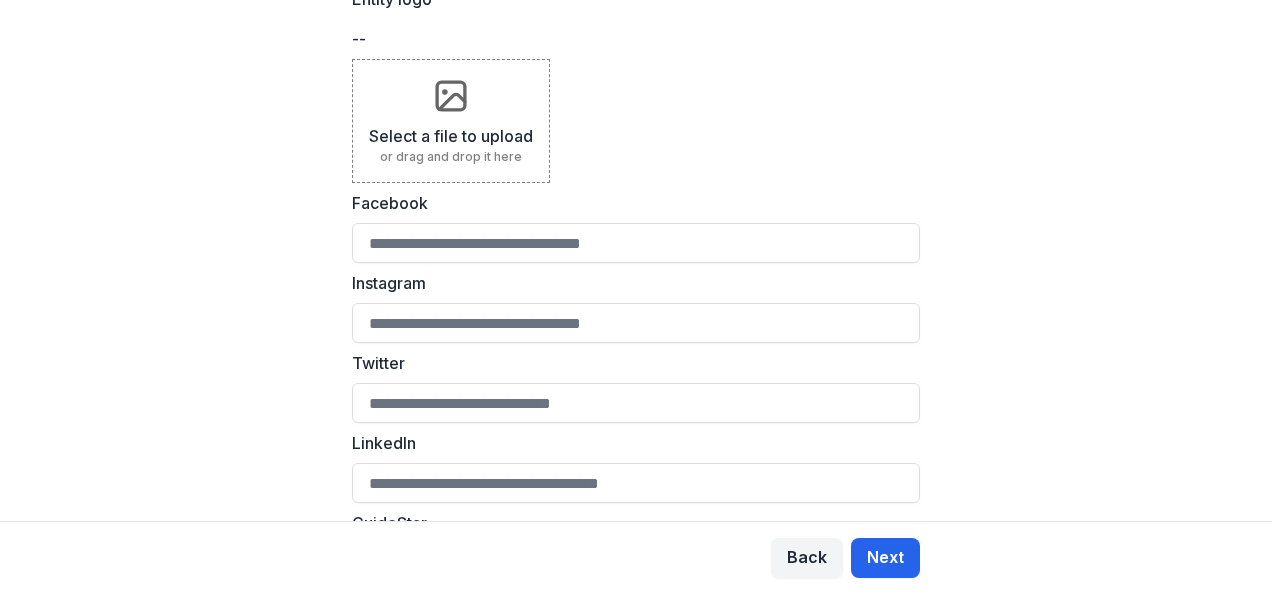 click on "Next" at bounding box center (885, 558) 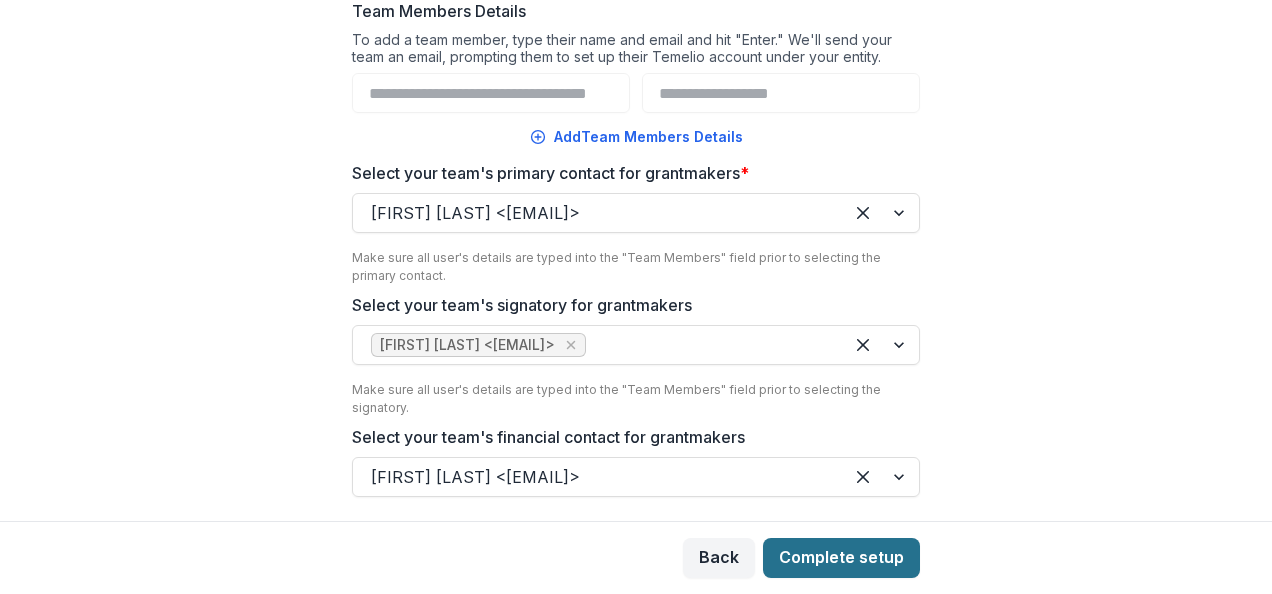 scroll, scrollTop: 0, scrollLeft: 0, axis: both 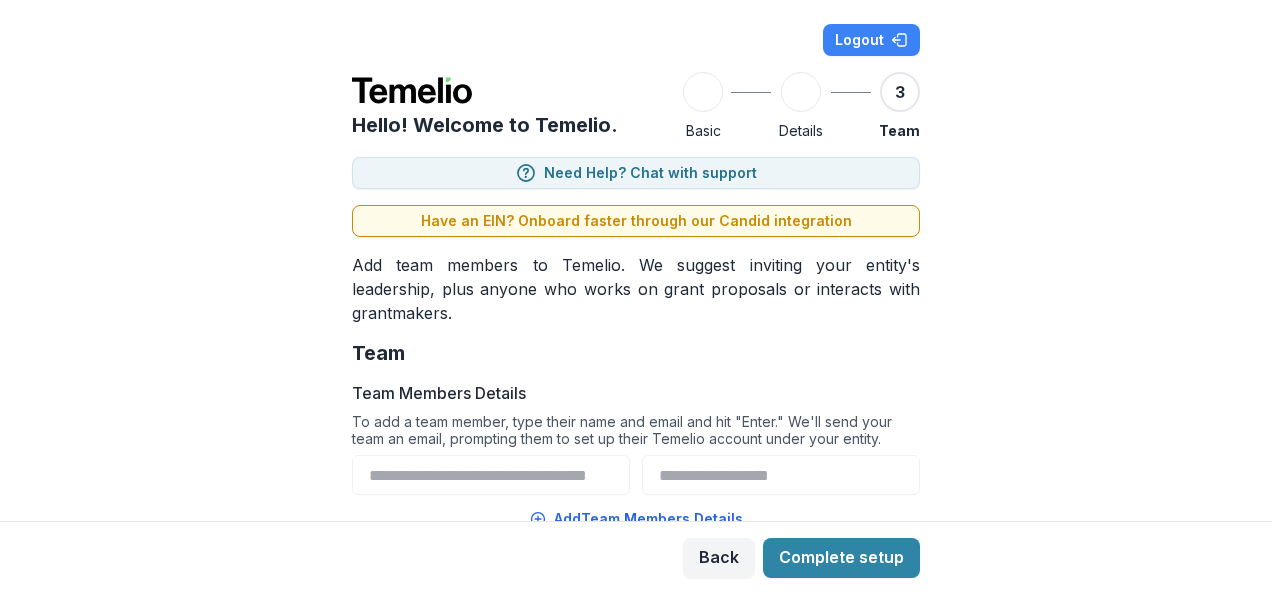 drag, startPoint x: 1260, startPoint y: 156, endPoint x: 1265, endPoint y: 227, distance: 71.17584 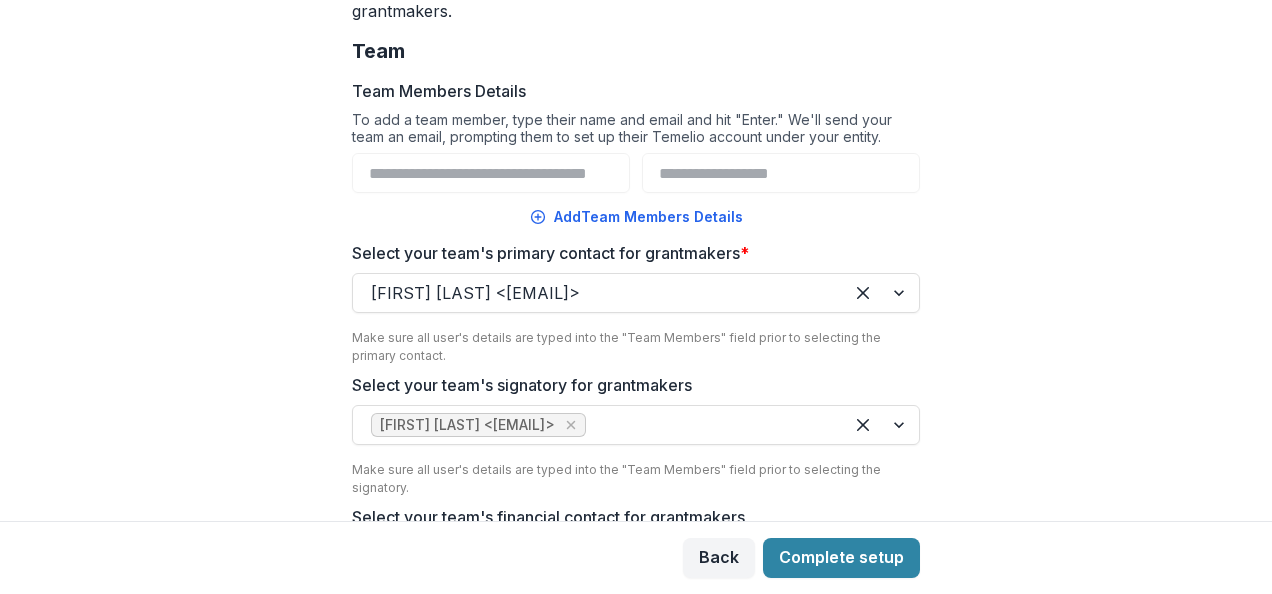 scroll, scrollTop: 363, scrollLeft: 0, axis: vertical 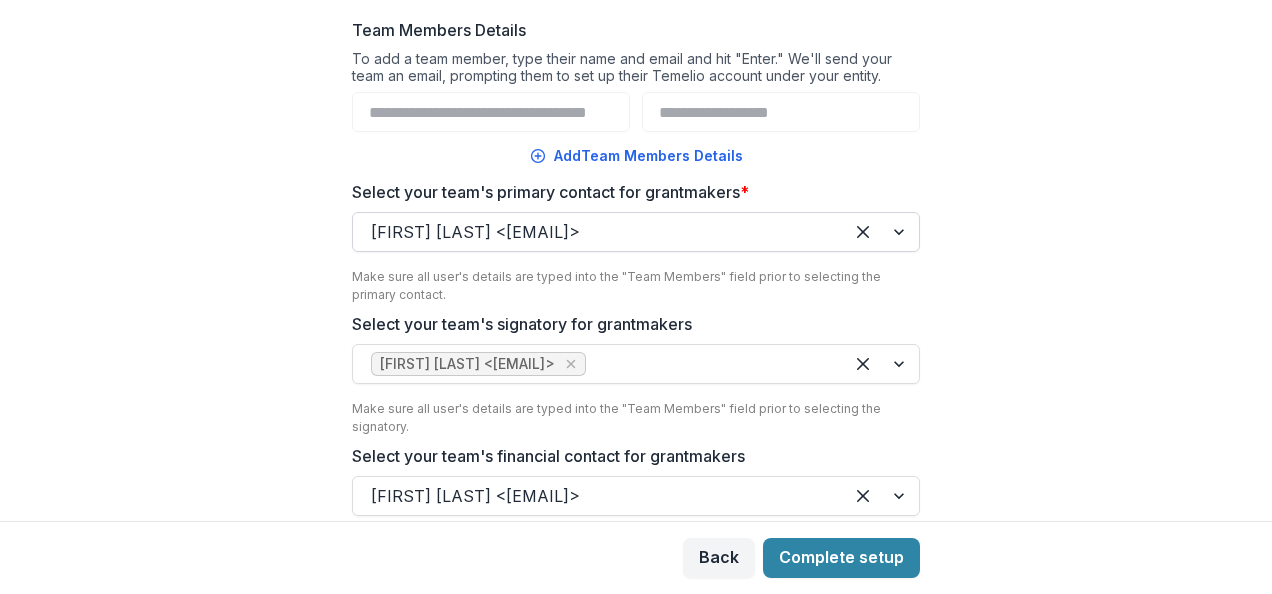click at bounding box center [881, 232] 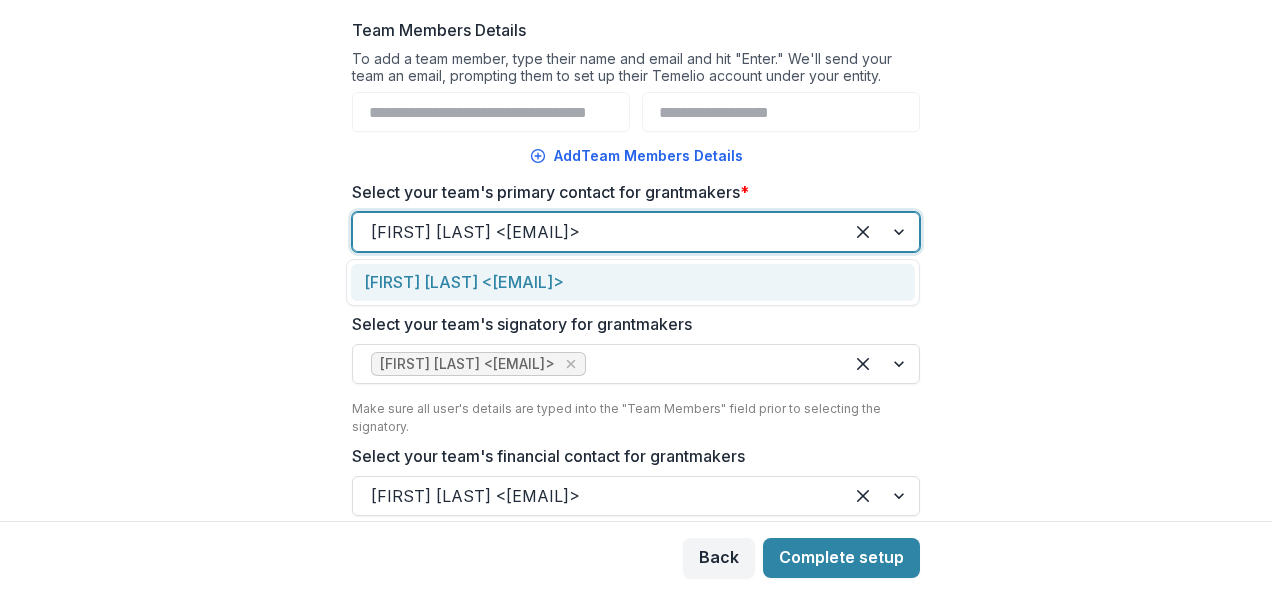 click on "**********" at bounding box center [636, 260] 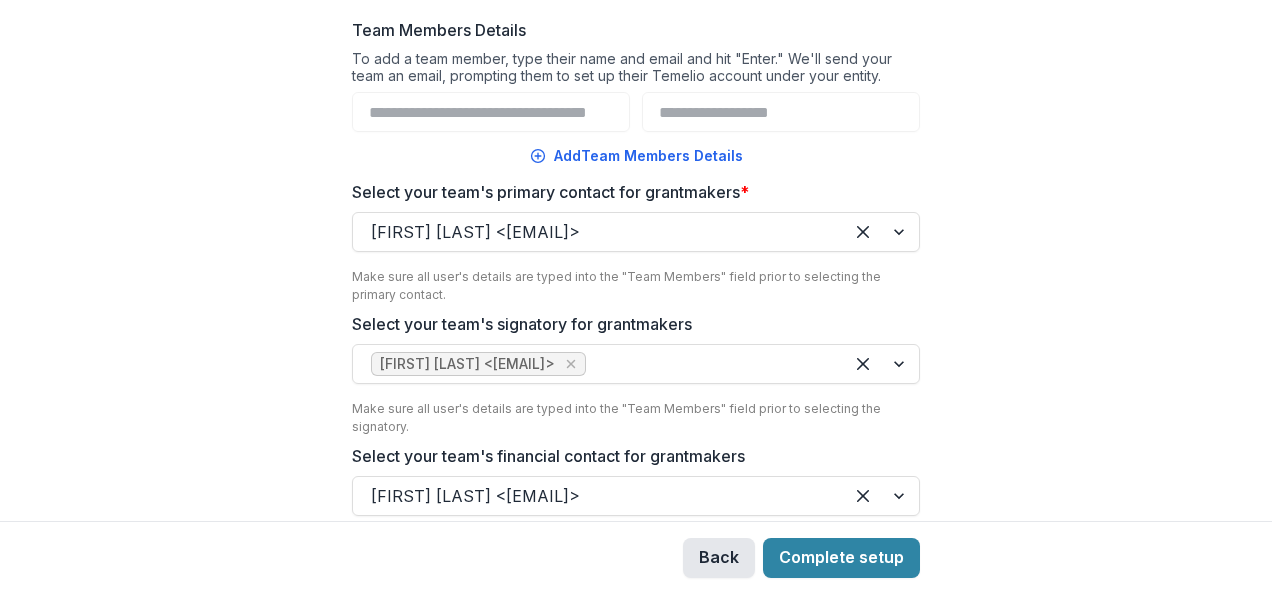 click on "Back" at bounding box center [719, 558] 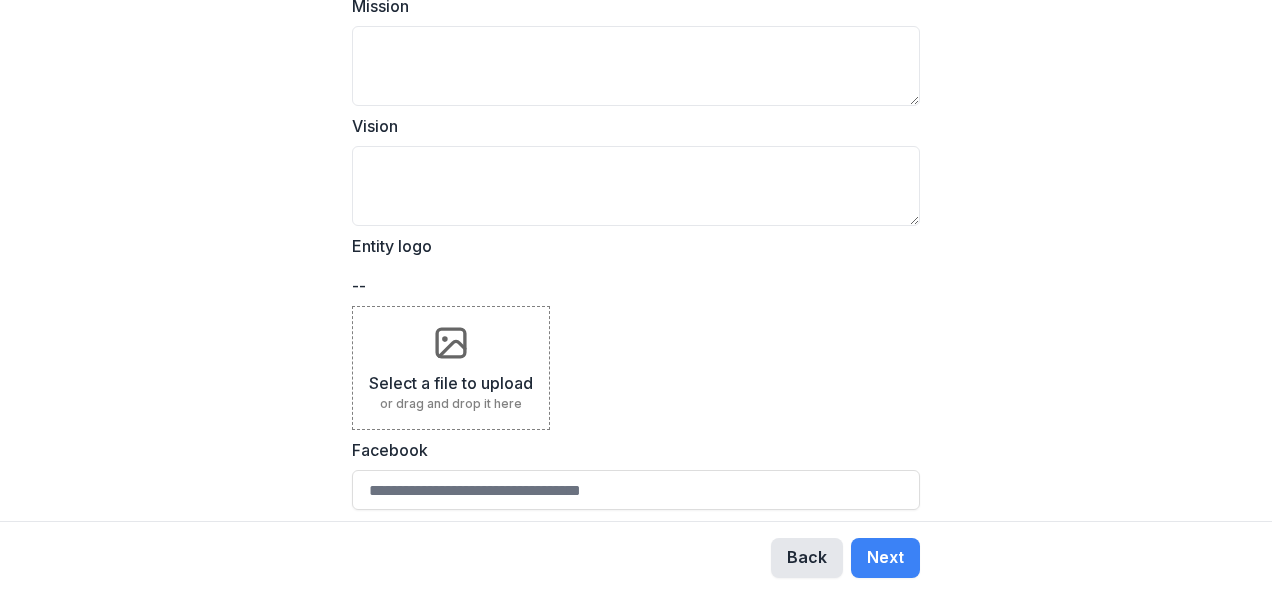 scroll, scrollTop: 0, scrollLeft: 0, axis: both 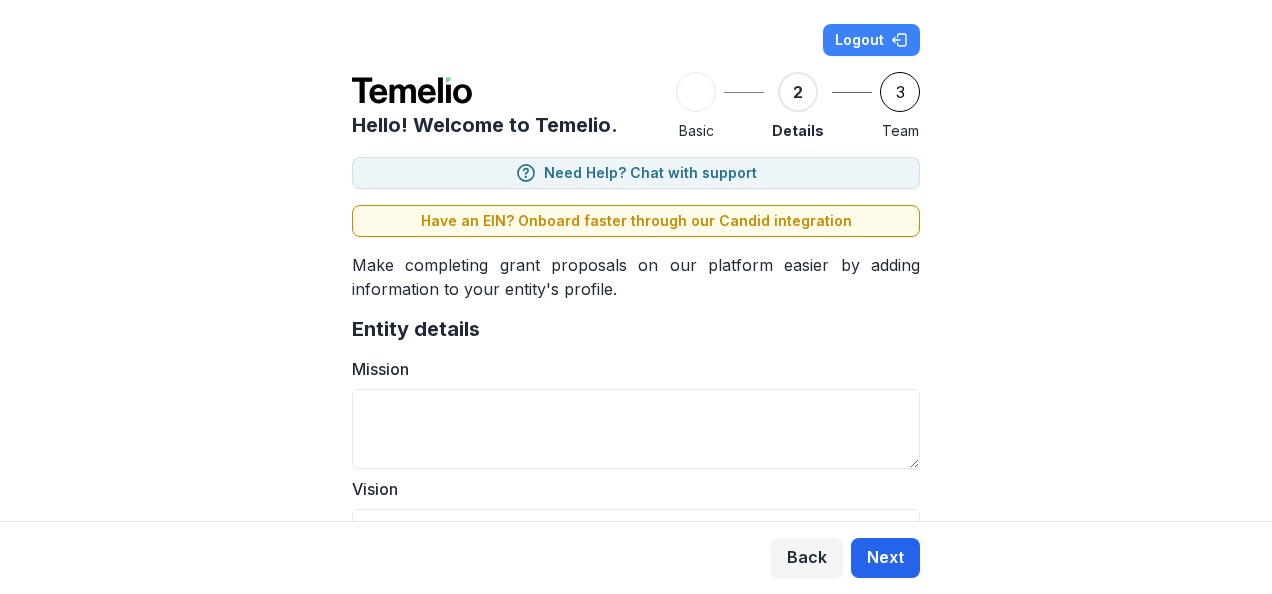 click on "Next" at bounding box center [885, 558] 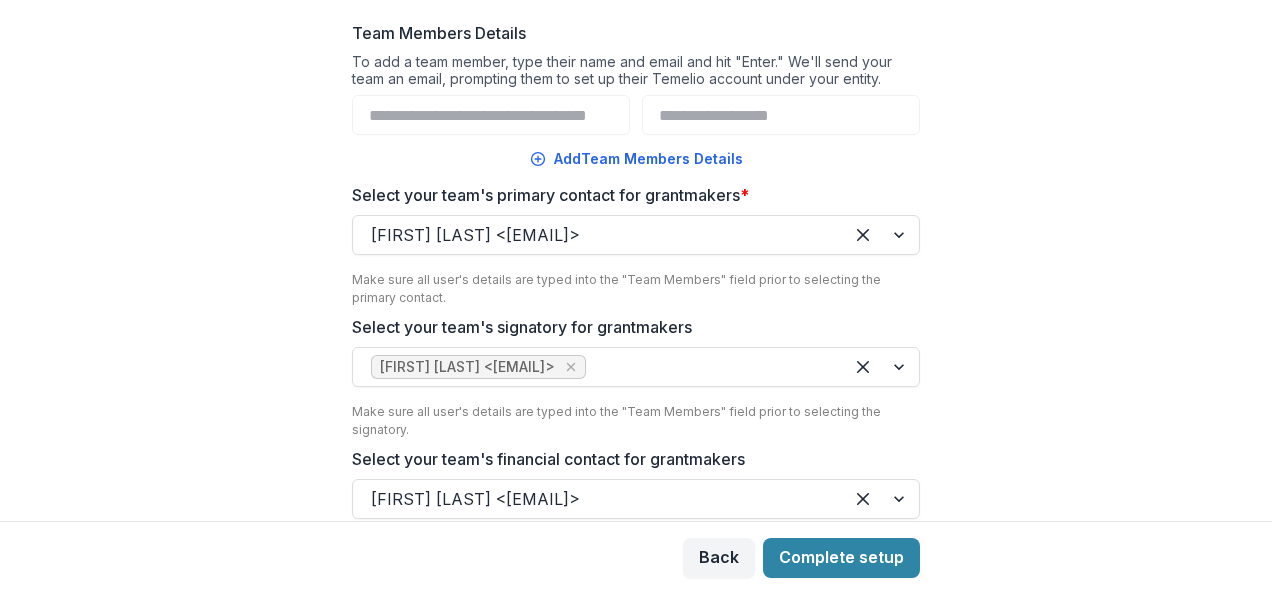 scroll, scrollTop: 363, scrollLeft: 0, axis: vertical 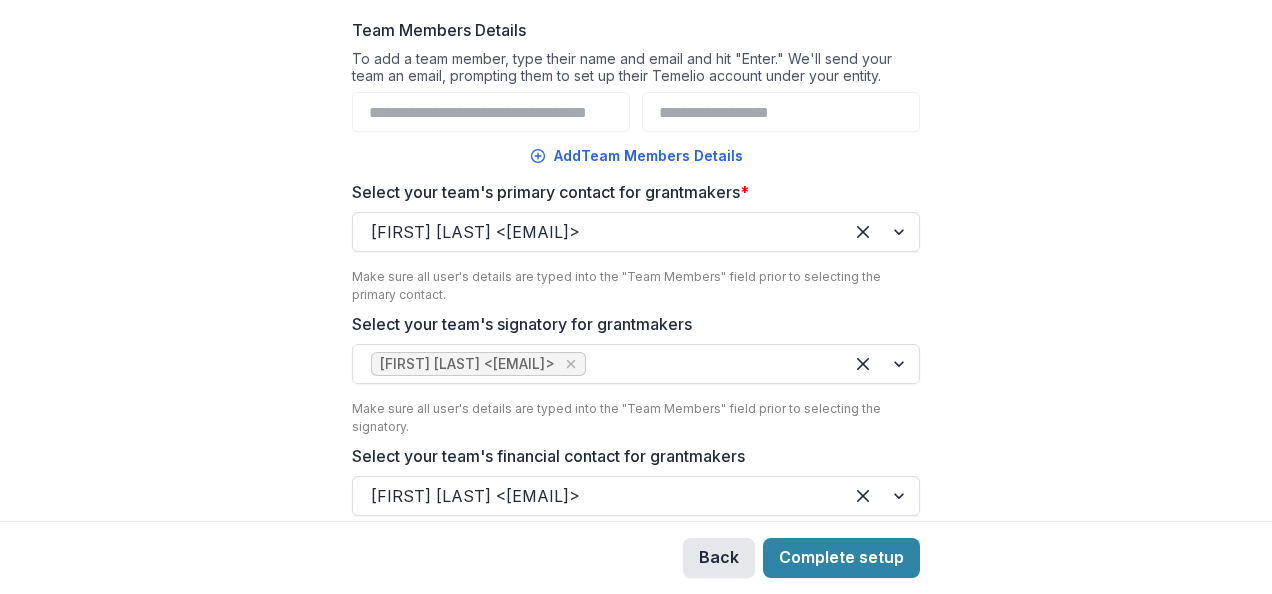click on "Back" at bounding box center (719, 558) 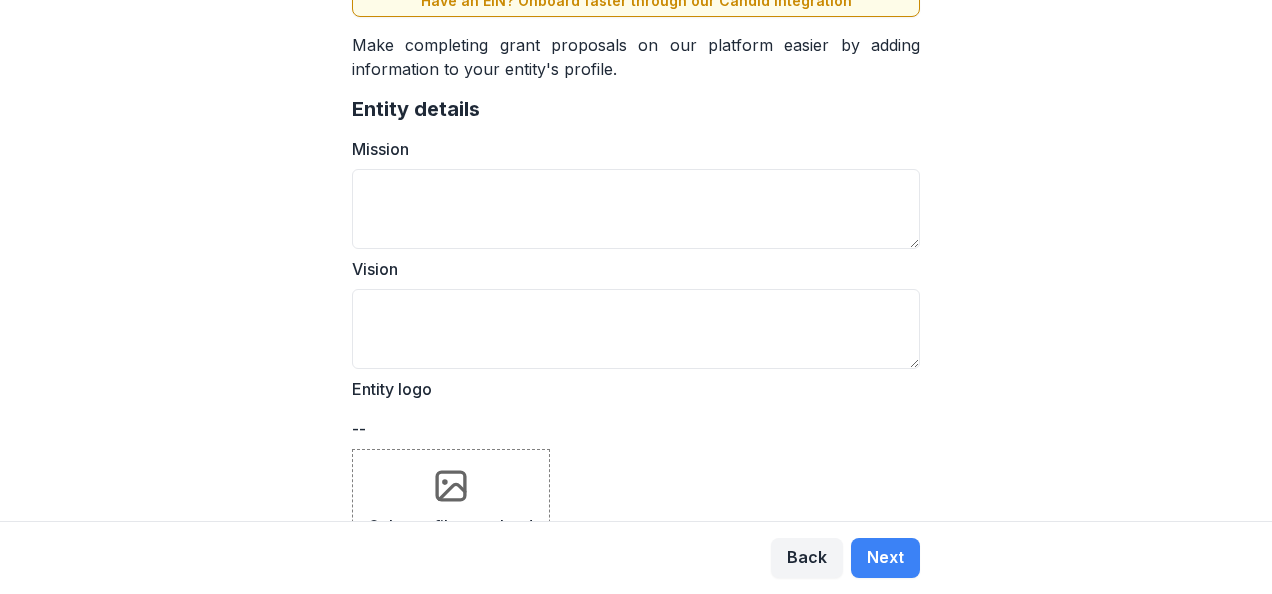 scroll, scrollTop: 218, scrollLeft: 0, axis: vertical 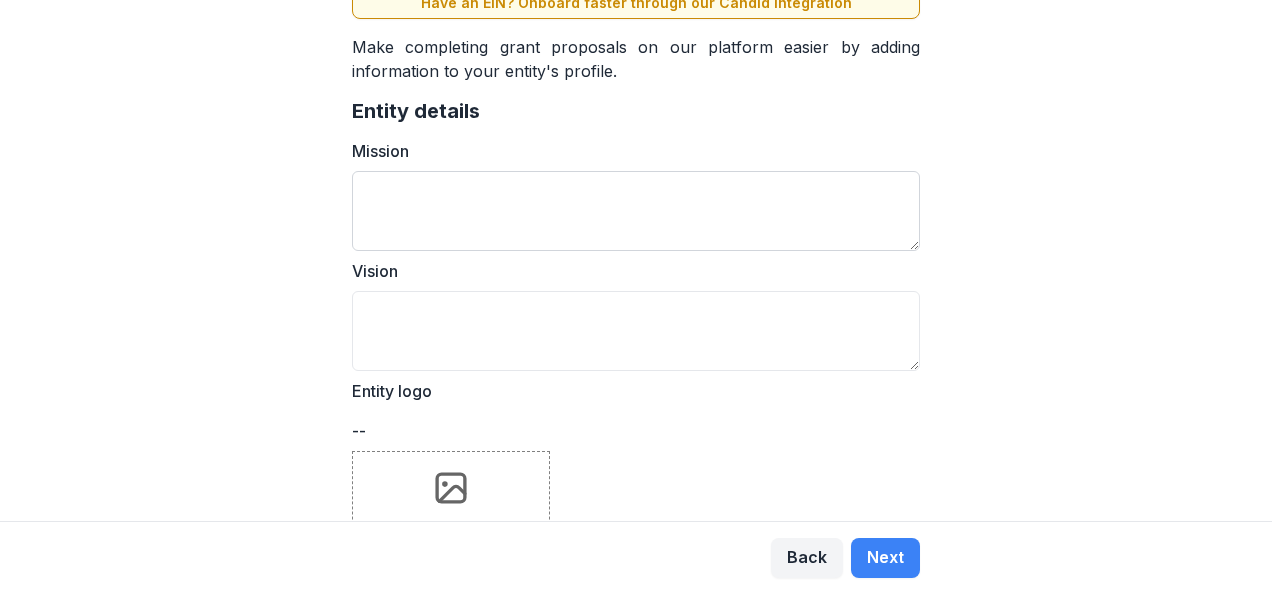 click on "Mission" at bounding box center (636, 211) 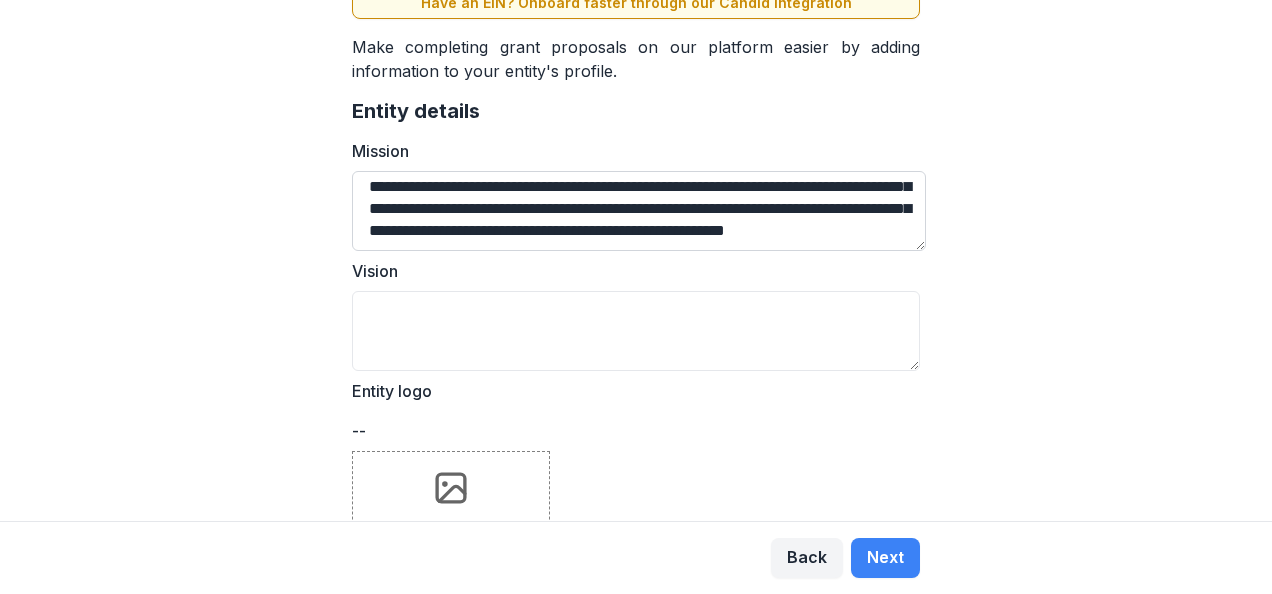 scroll, scrollTop: 9, scrollLeft: 0, axis: vertical 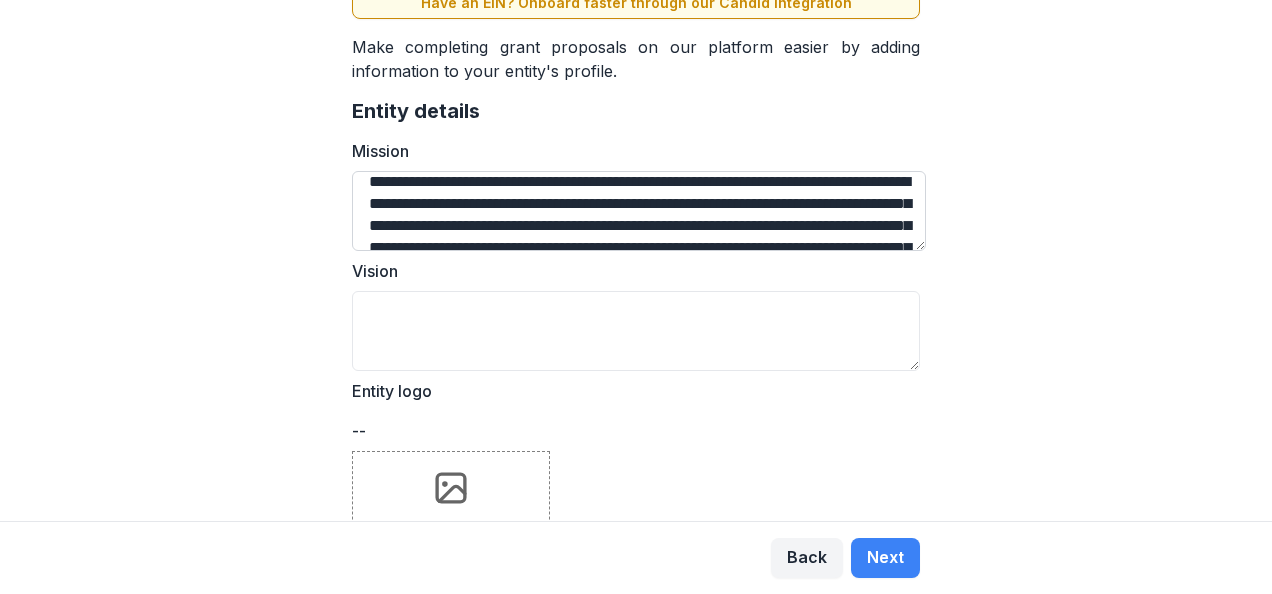 click on "**********" at bounding box center [639, 211] 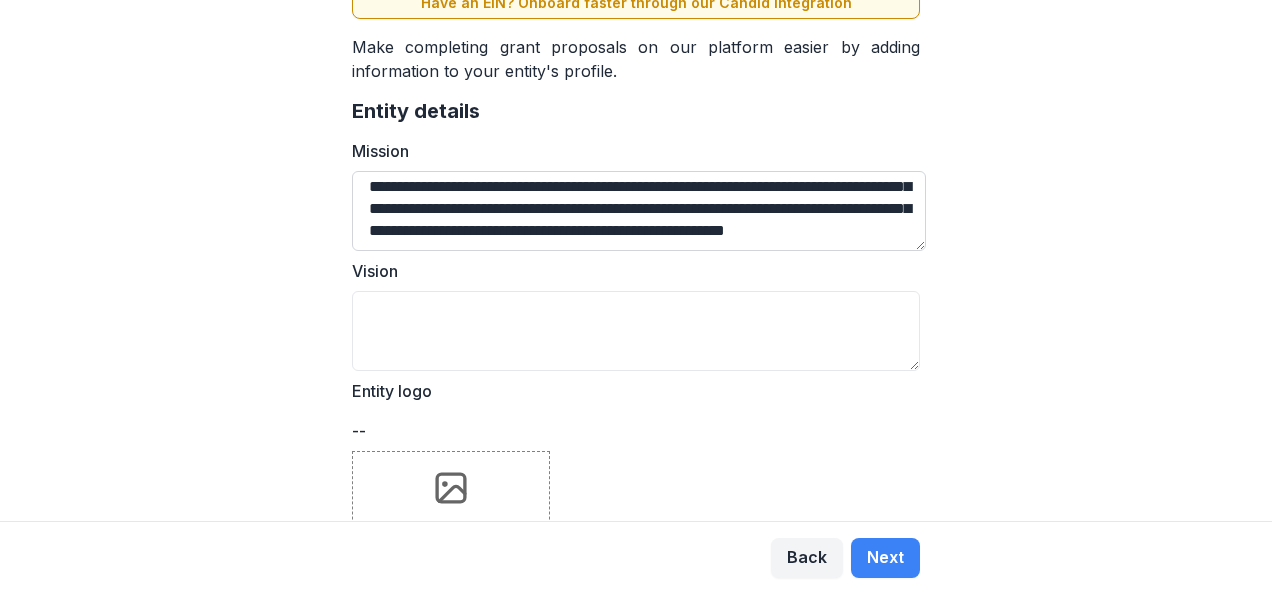 scroll, scrollTop: 53, scrollLeft: 0, axis: vertical 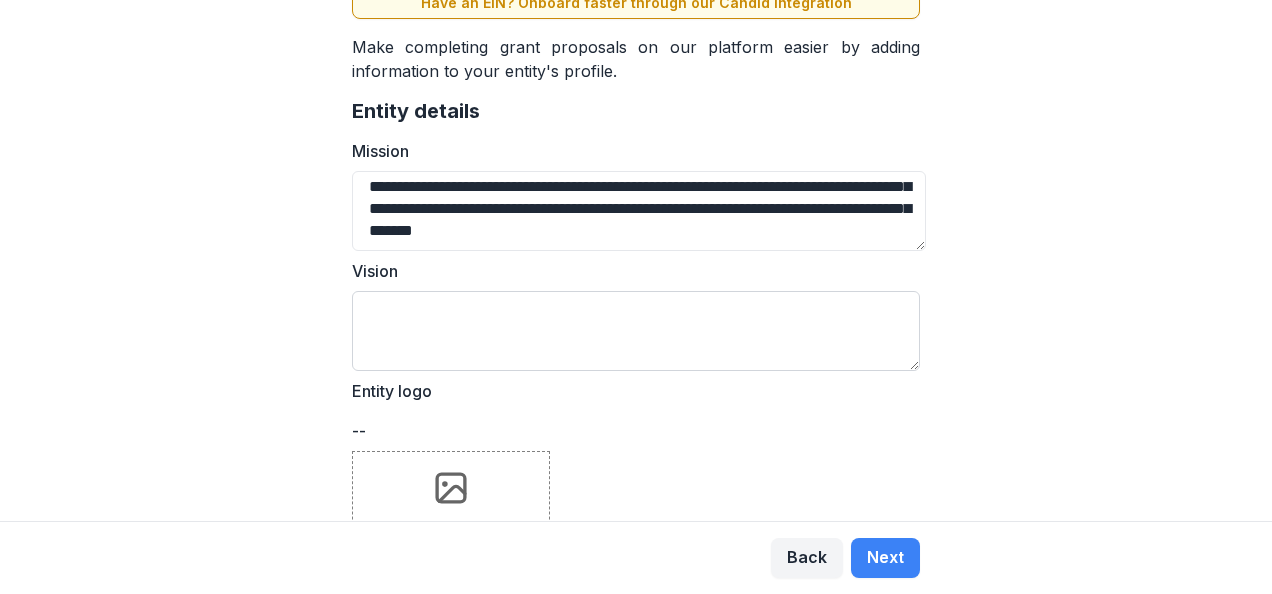 click on "Vision" at bounding box center (636, 331) 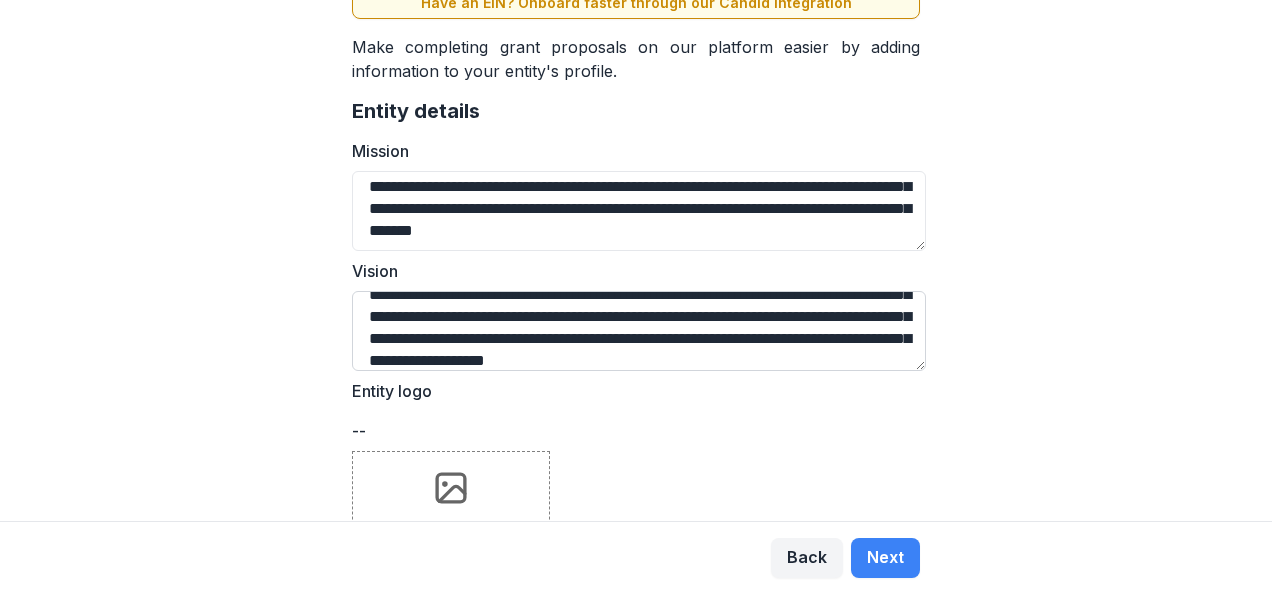 scroll, scrollTop: 60, scrollLeft: 0, axis: vertical 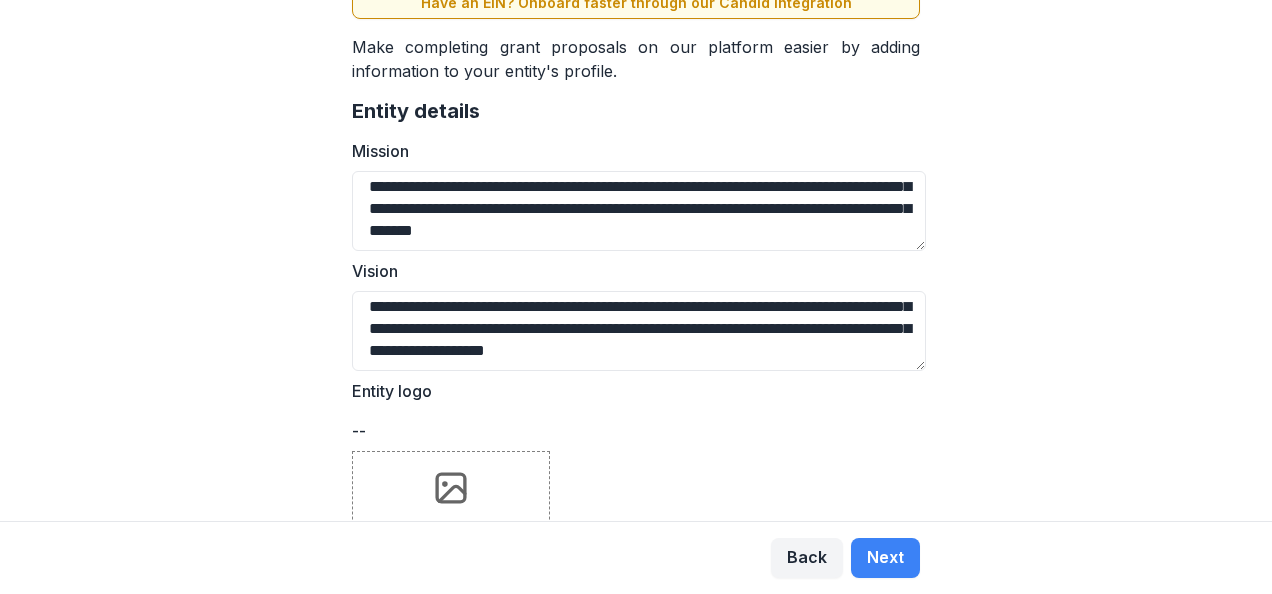 type on "**********" 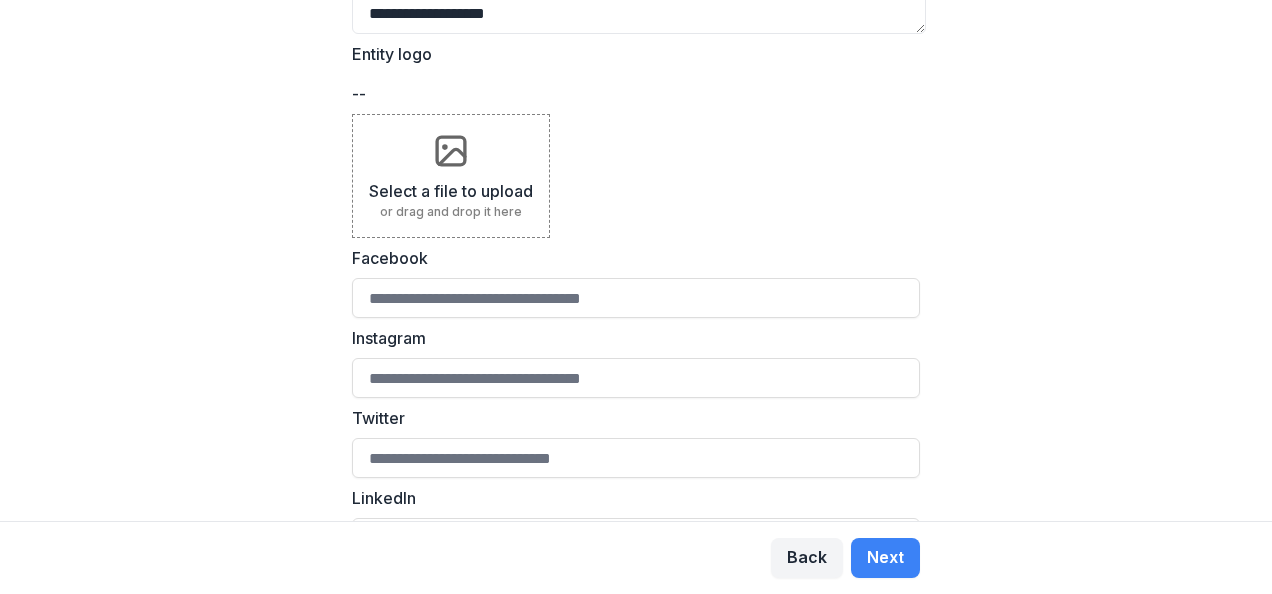 scroll, scrollTop: 590, scrollLeft: 0, axis: vertical 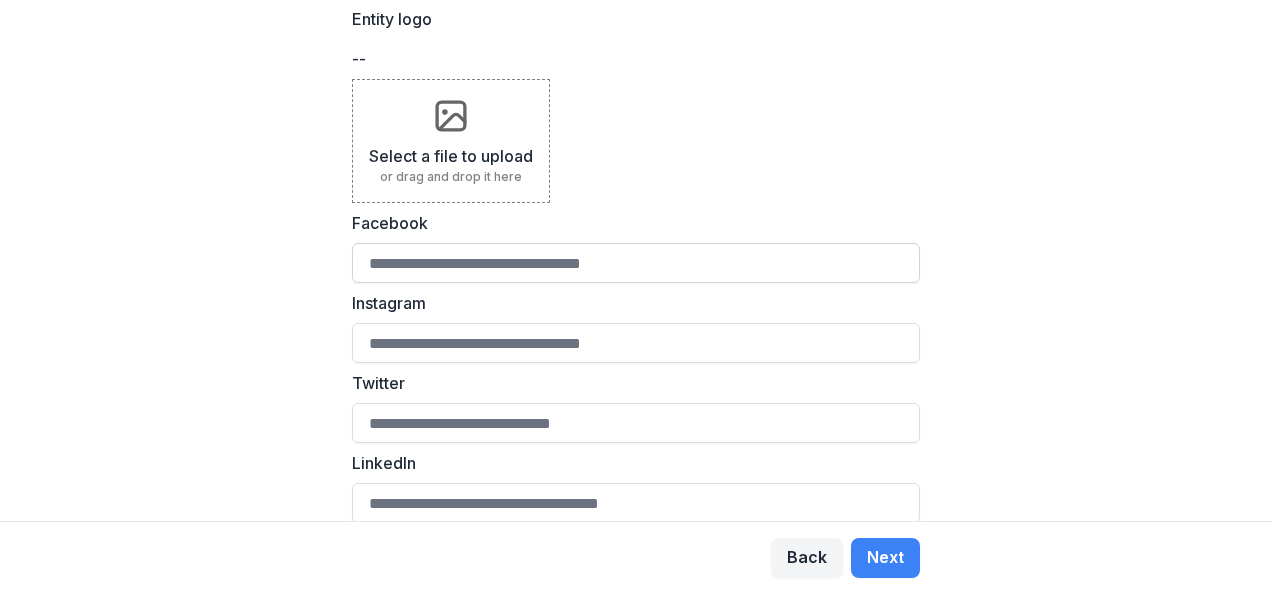 click on "Facebook" at bounding box center [636, 263] 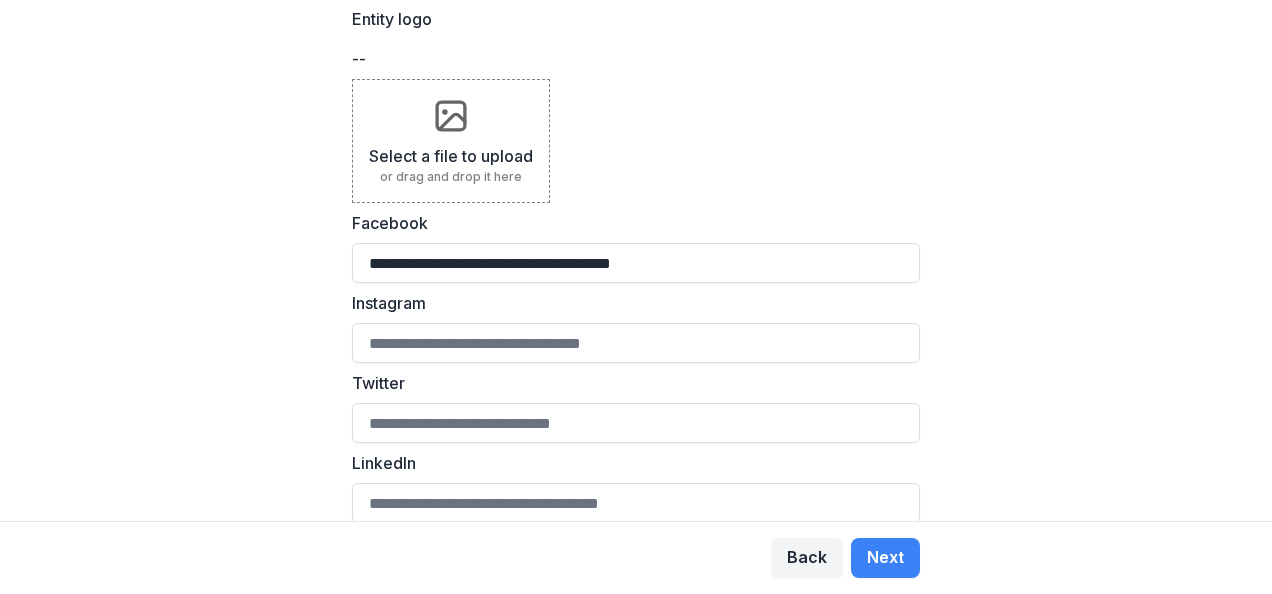drag, startPoint x: 752, startPoint y: 257, endPoint x: 308, endPoint y: 316, distance: 447.9029 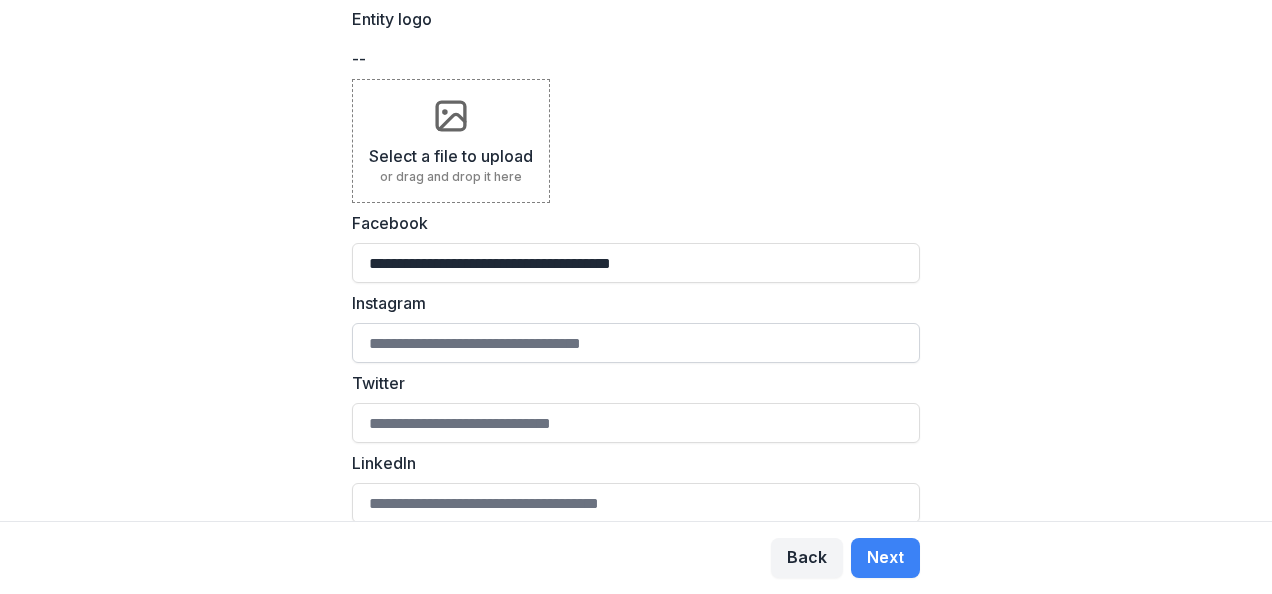 click on "Instagram" at bounding box center [636, 343] 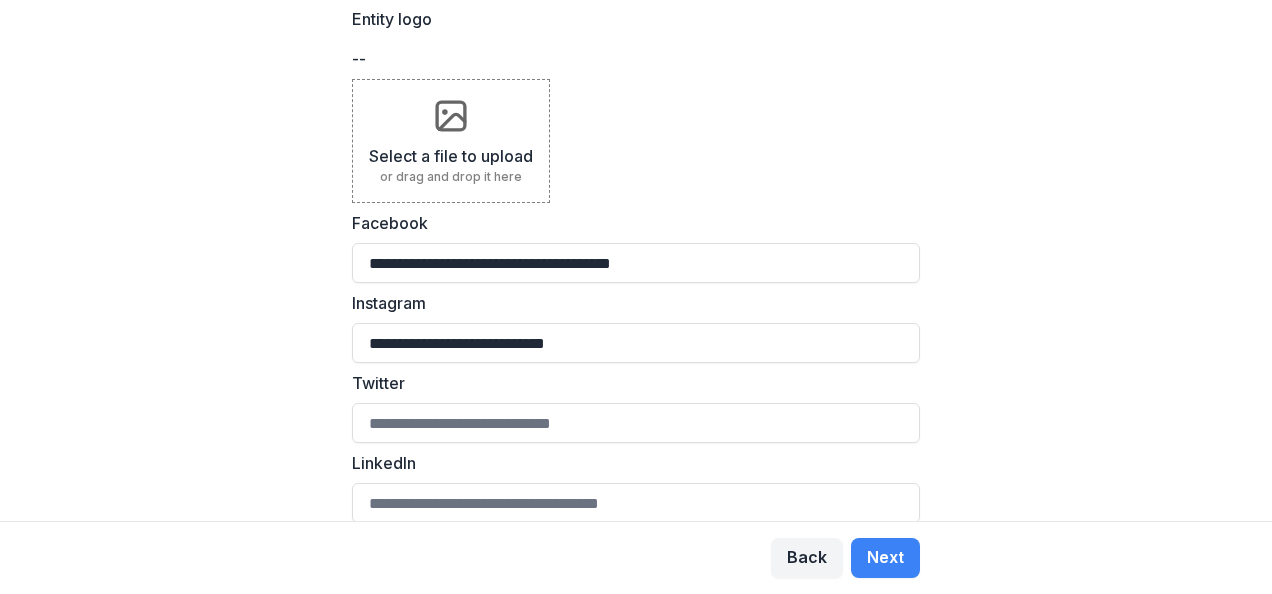 drag, startPoint x: 656, startPoint y: 346, endPoint x: 340, endPoint y: 292, distance: 320.58072 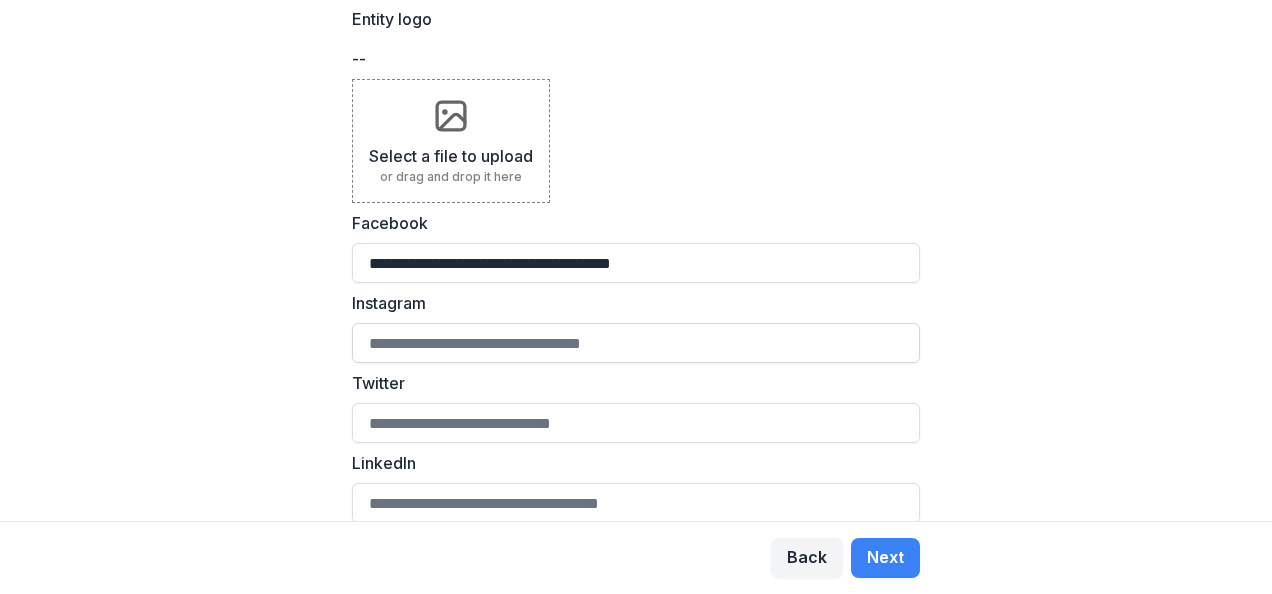paste on "**********" 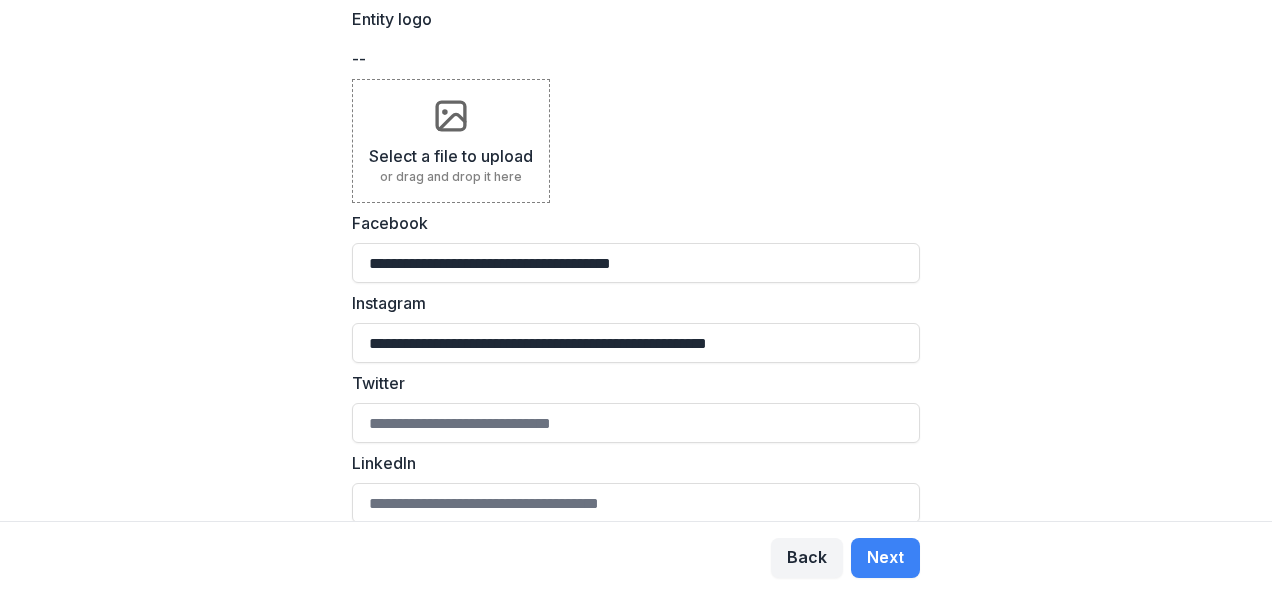 type on "**********" 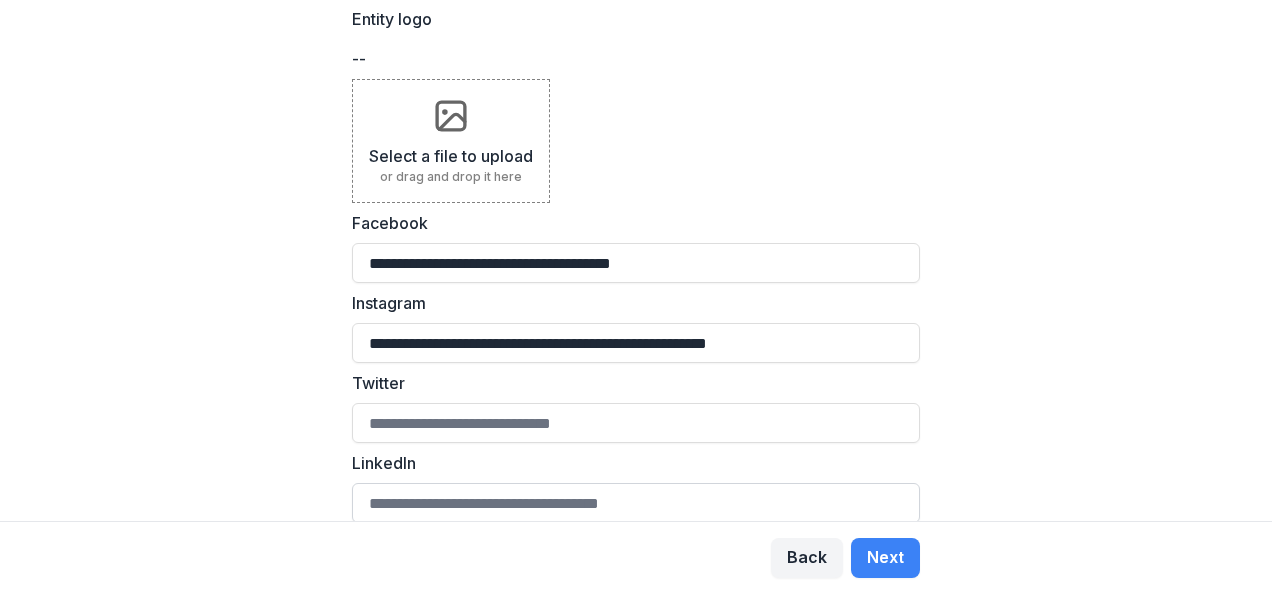 click on "LinkedIn" at bounding box center [636, 503] 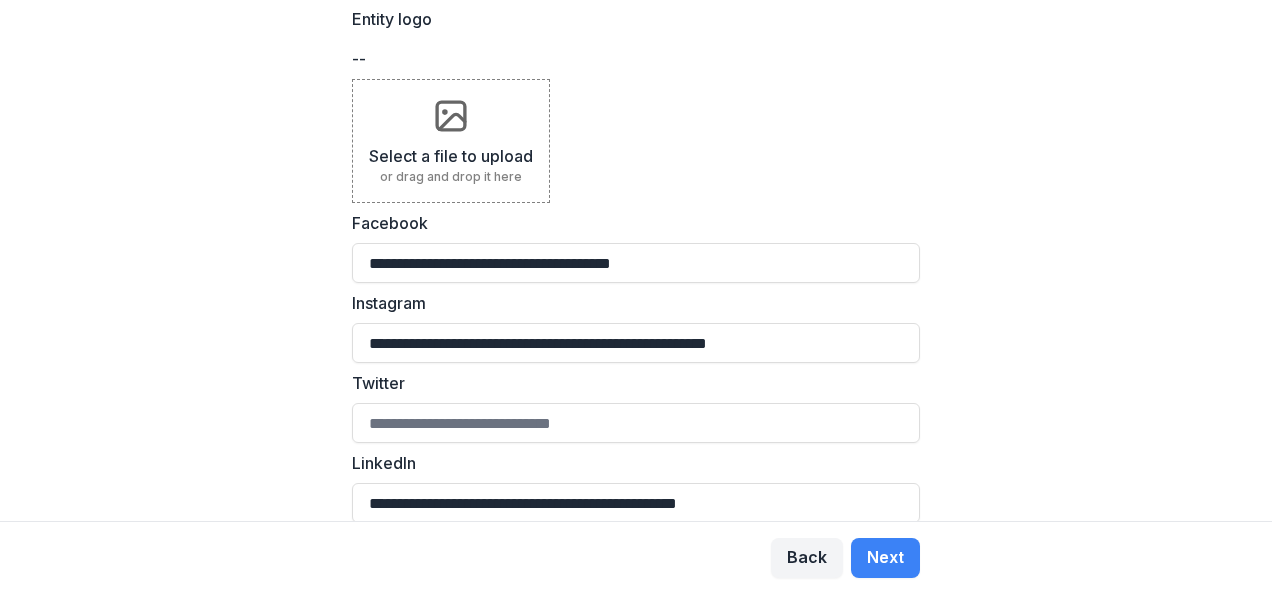 type on "**********" 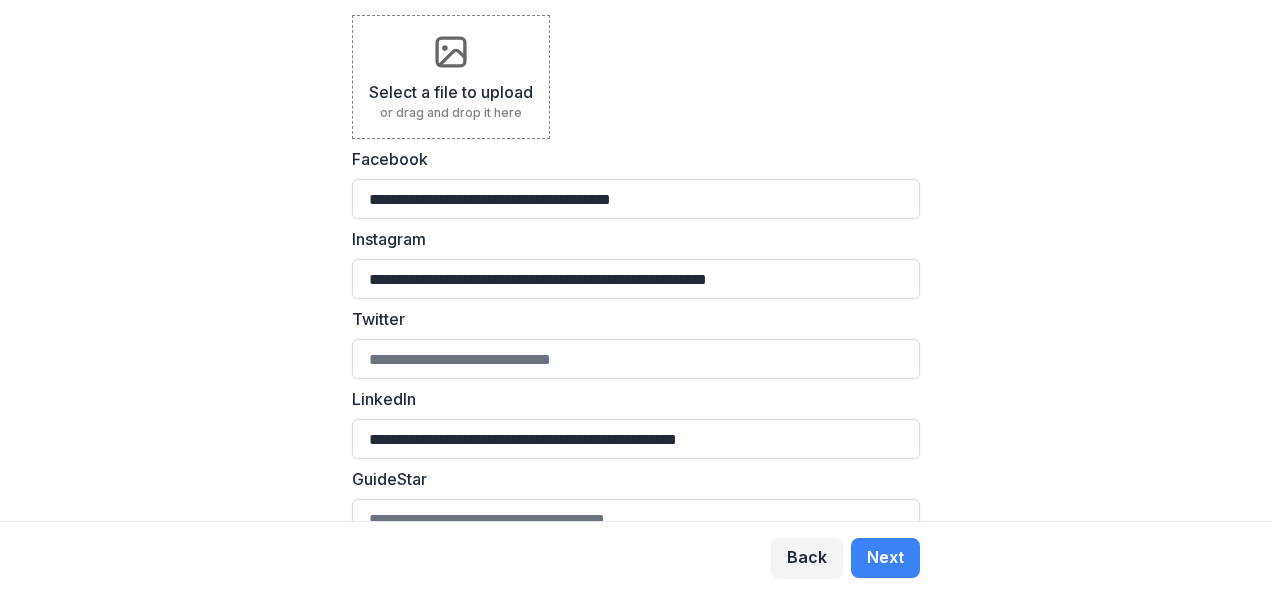 scroll, scrollTop: 695, scrollLeft: 0, axis: vertical 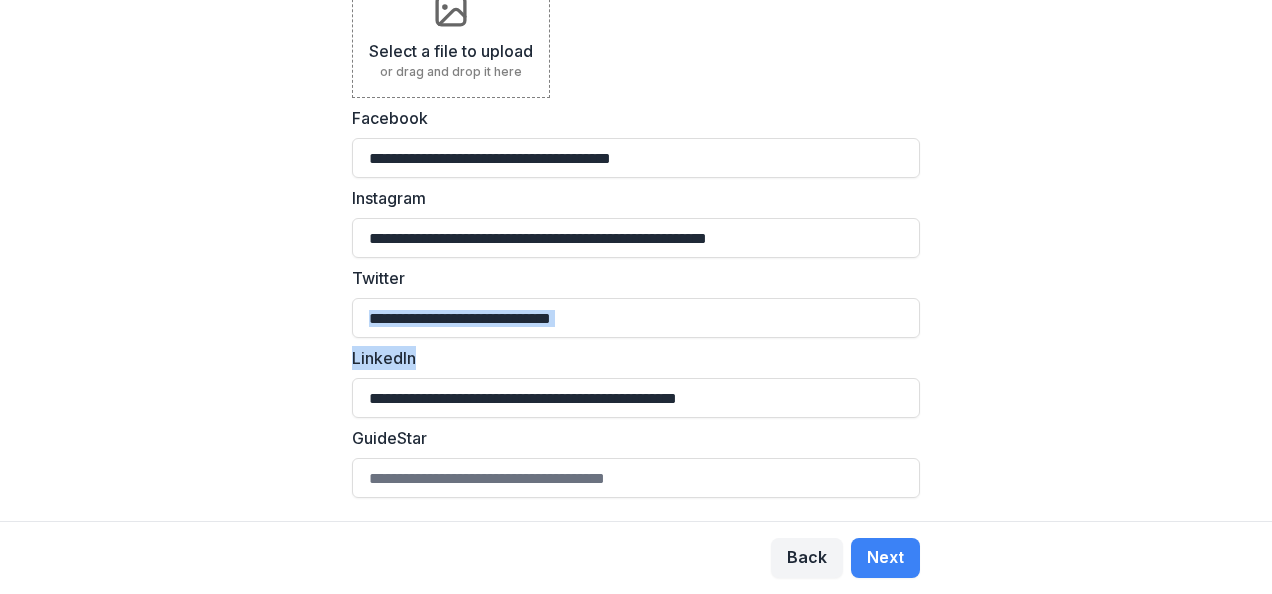 drag, startPoint x: 1263, startPoint y: 356, endPoint x: 1268, endPoint y: 298, distance: 58.21512 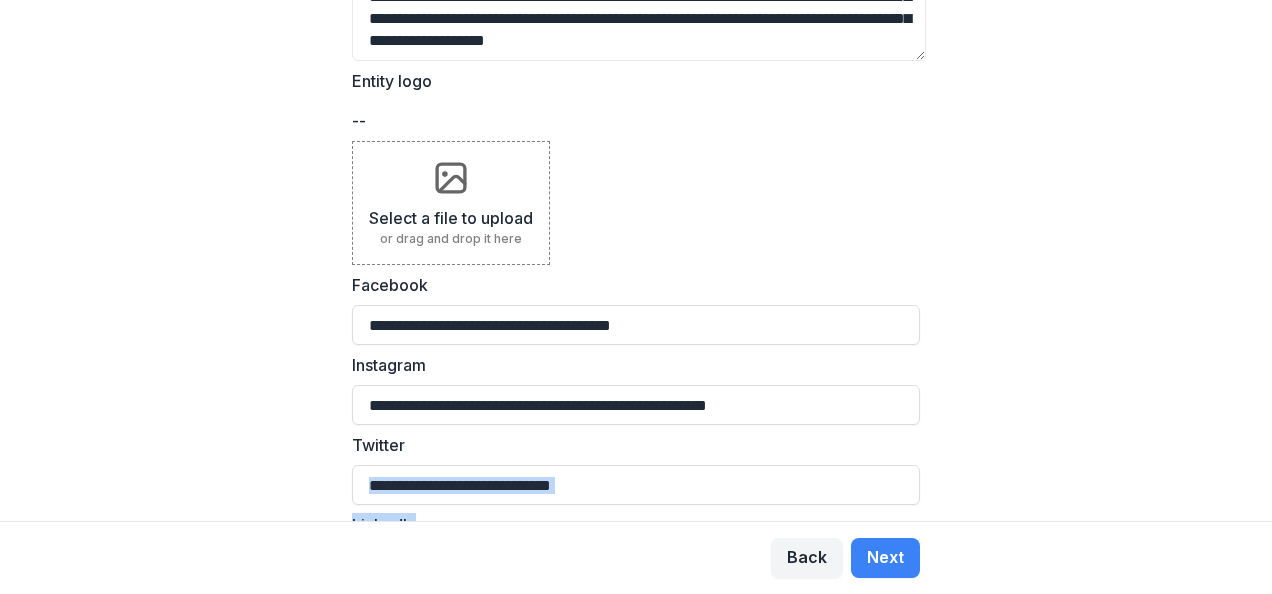 scroll, scrollTop: 478, scrollLeft: 0, axis: vertical 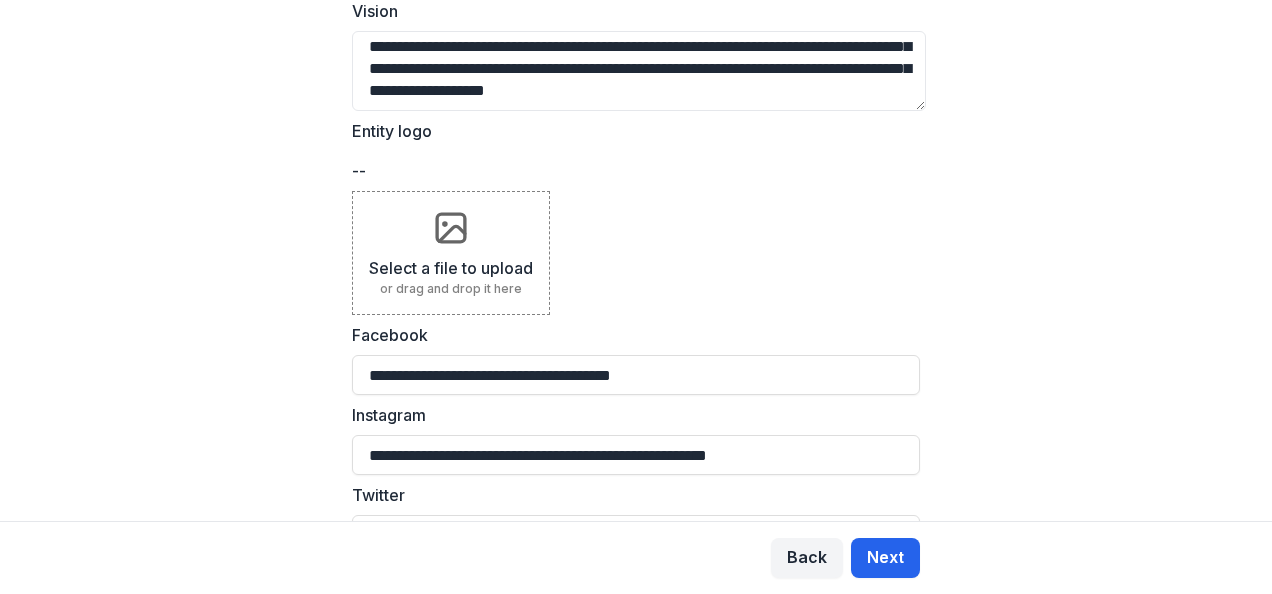 click on "Next" at bounding box center [885, 558] 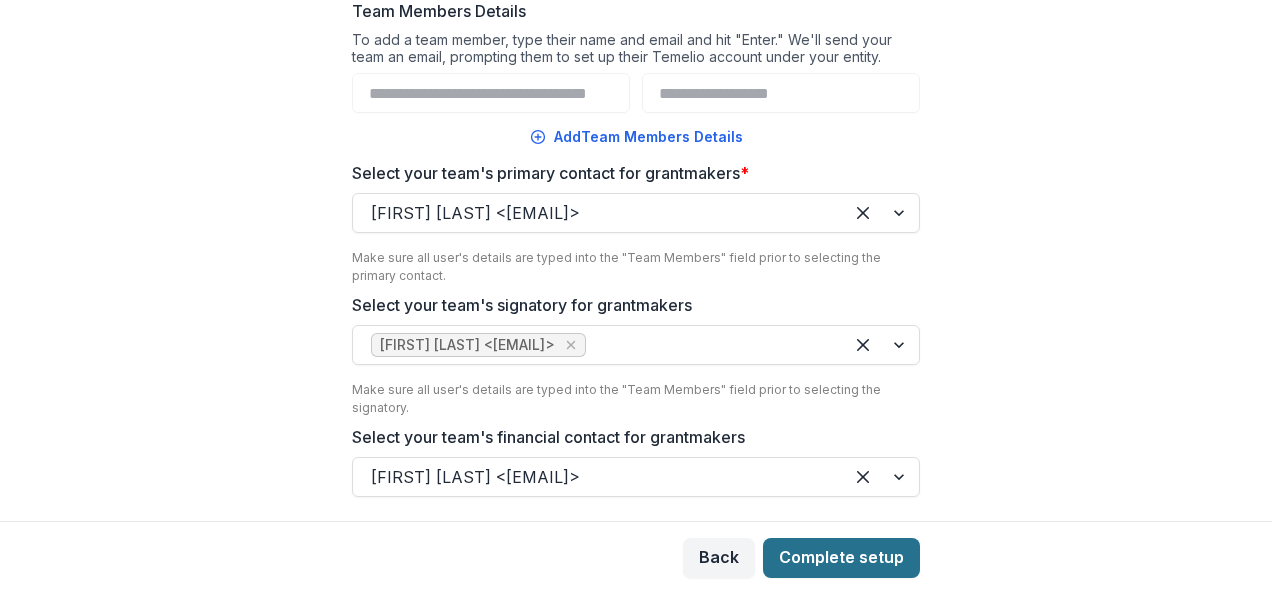 scroll, scrollTop: 0, scrollLeft: 0, axis: both 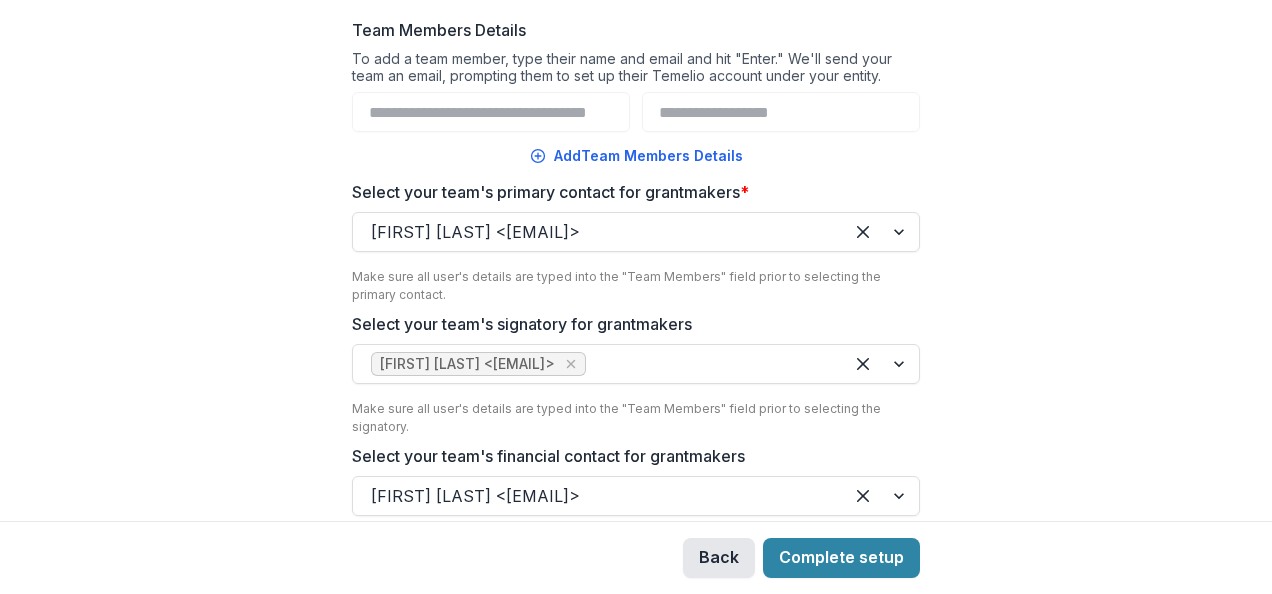click on "Back" at bounding box center (719, 558) 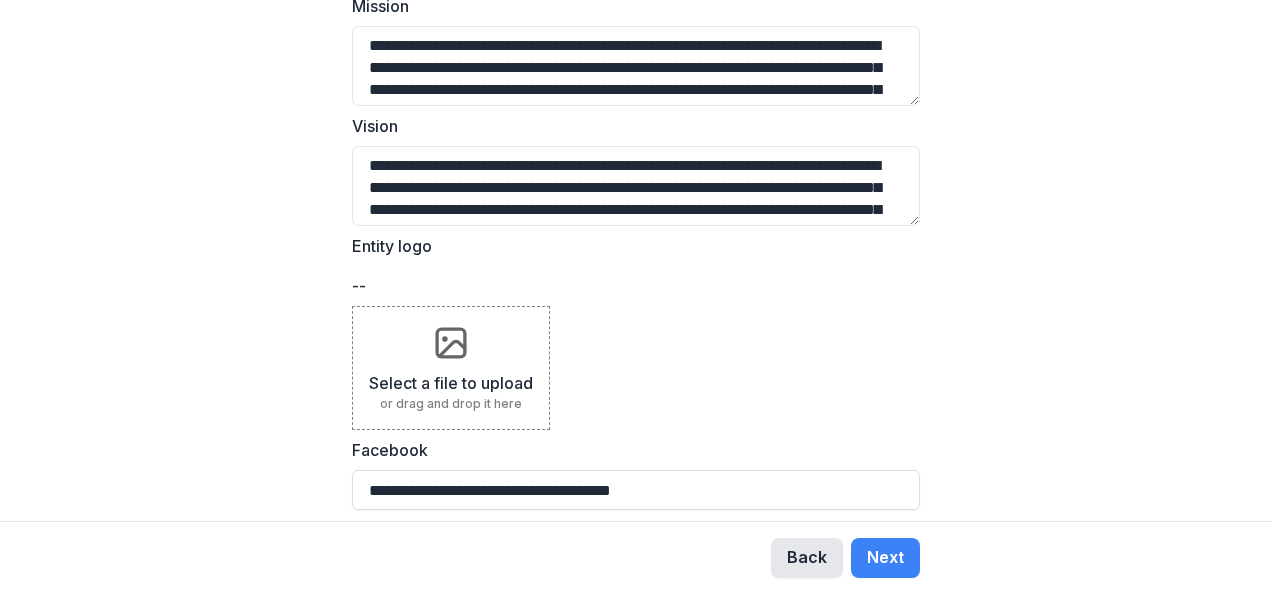 scroll, scrollTop: 0, scrollLeft: 0, axis: both 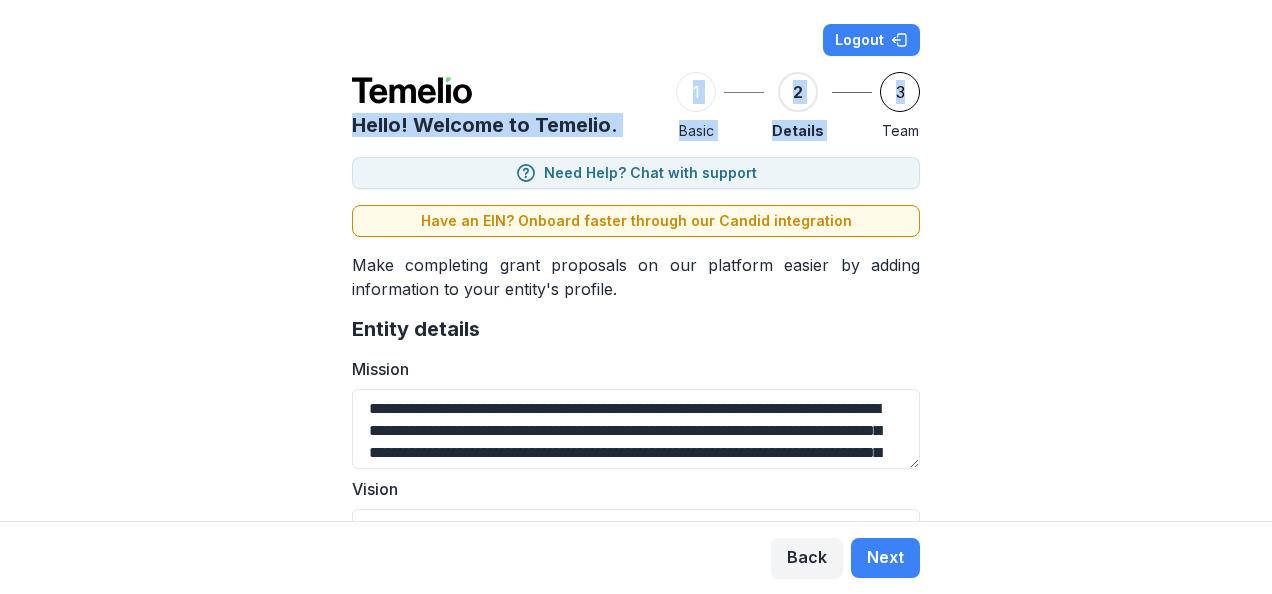 drag, startPoint x: 1265, startPoint y: 131, endPoint x: 1275, endPoint y: 220, distance: 89.560036 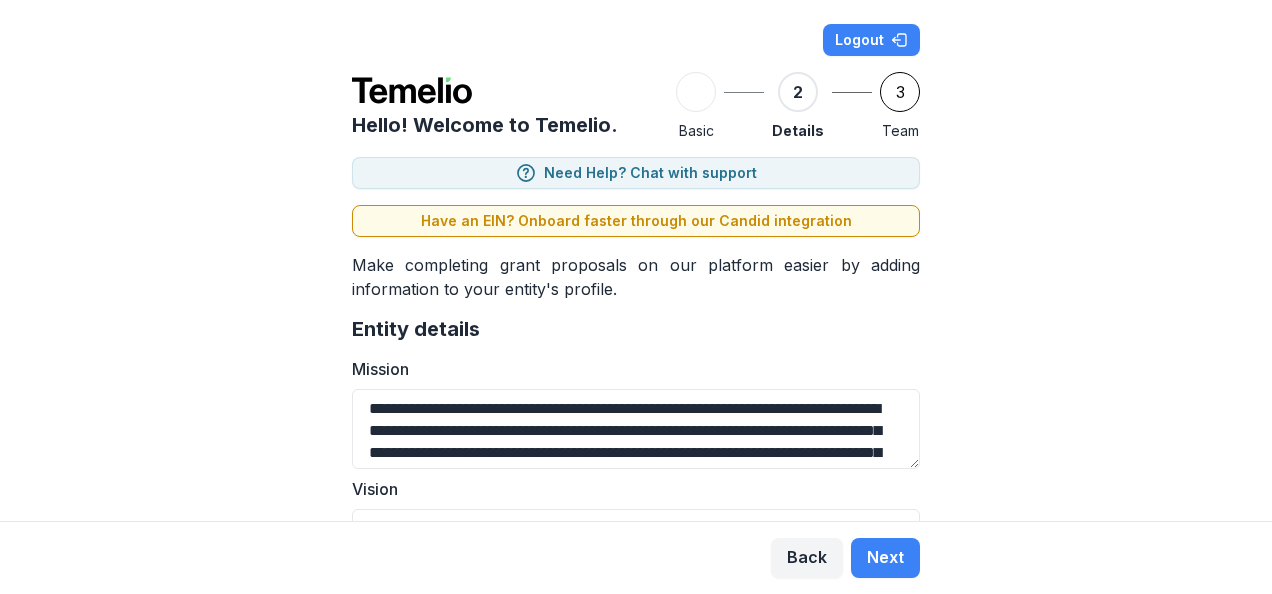 drag, startPoint x: 1275, startPoint y: 220, endPoint x: 1171, endPoint y: 270, distance: 115.39497 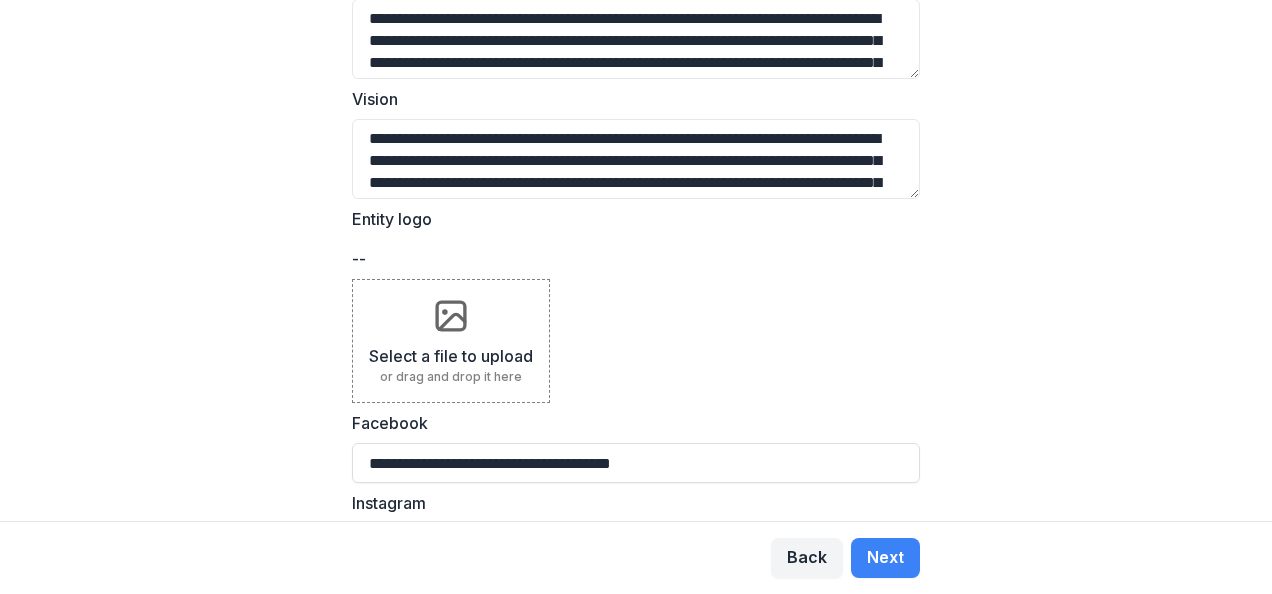 scroll, scrollTop: 429, scrollLeft: 0, axis: vertical 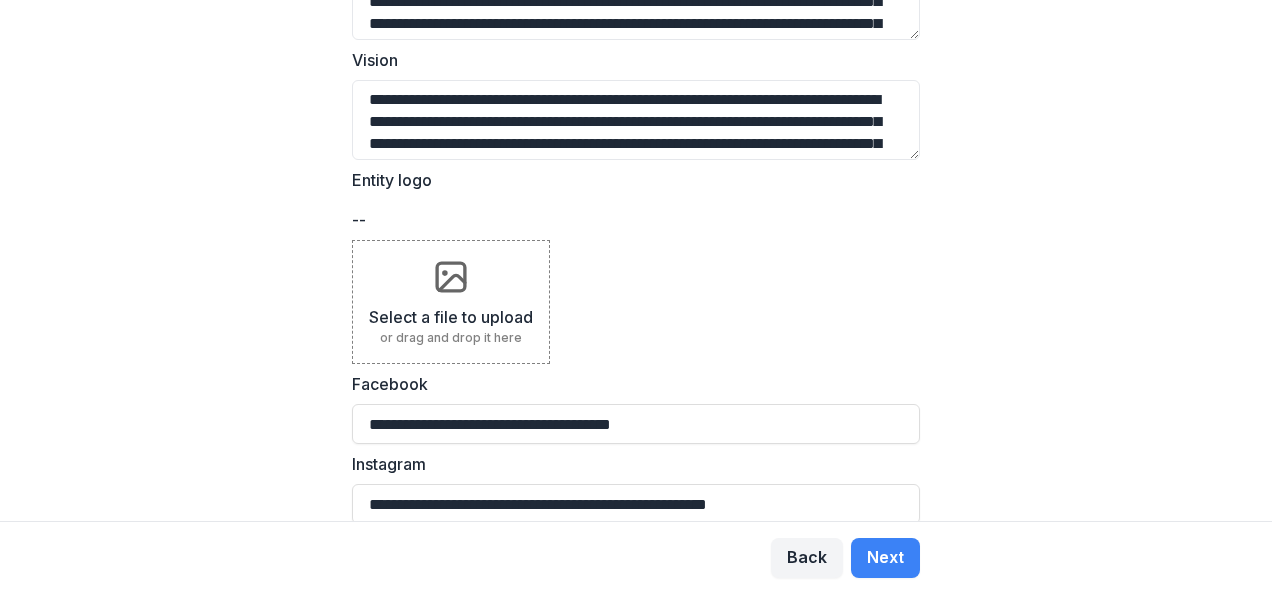 click 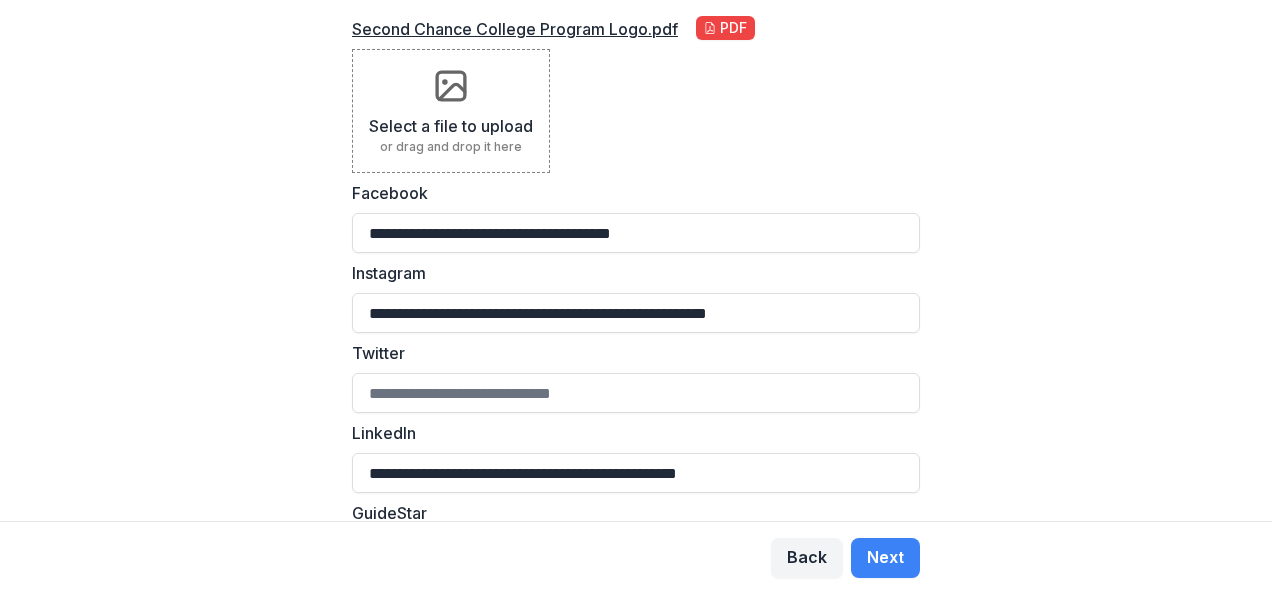 scroll, scrollTop: 699, scrollLeft: 0, axis: vertical 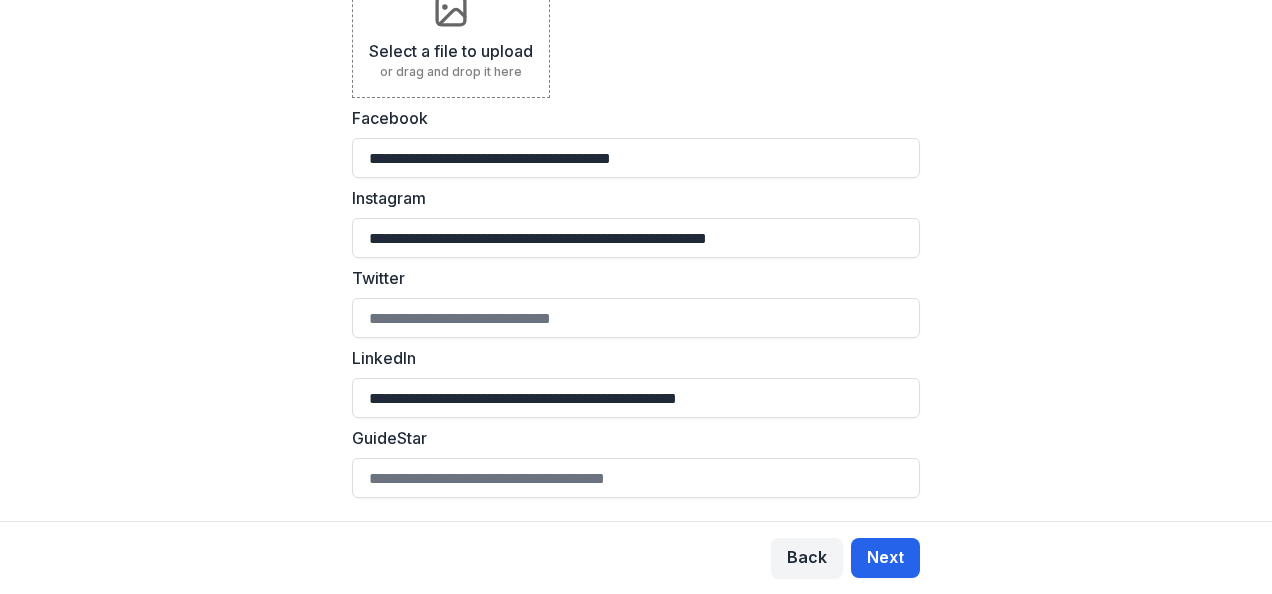 click on "Next" at bounding box center (885, 558) 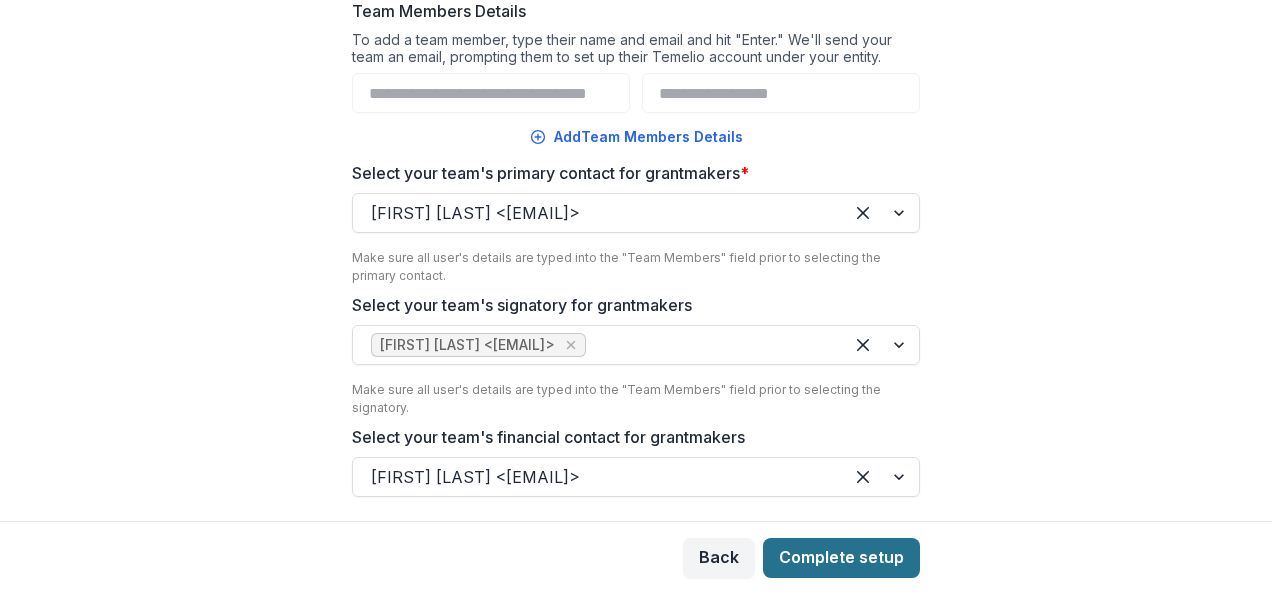 scroll, scrollTop: 0, scrollLeft: 0, axis: both 